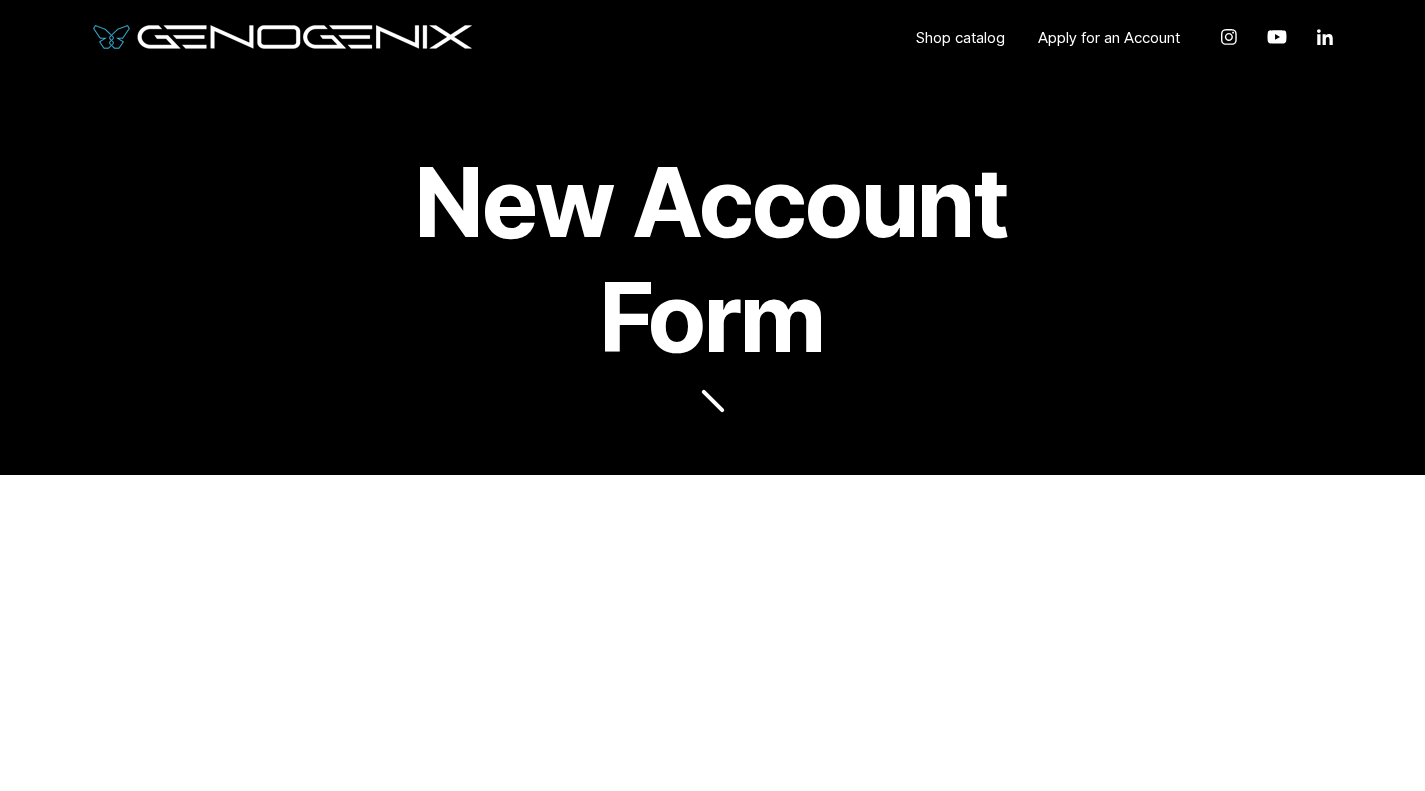 scroll, scrollTop: 68, scrollLeft: 0, axis: vertical 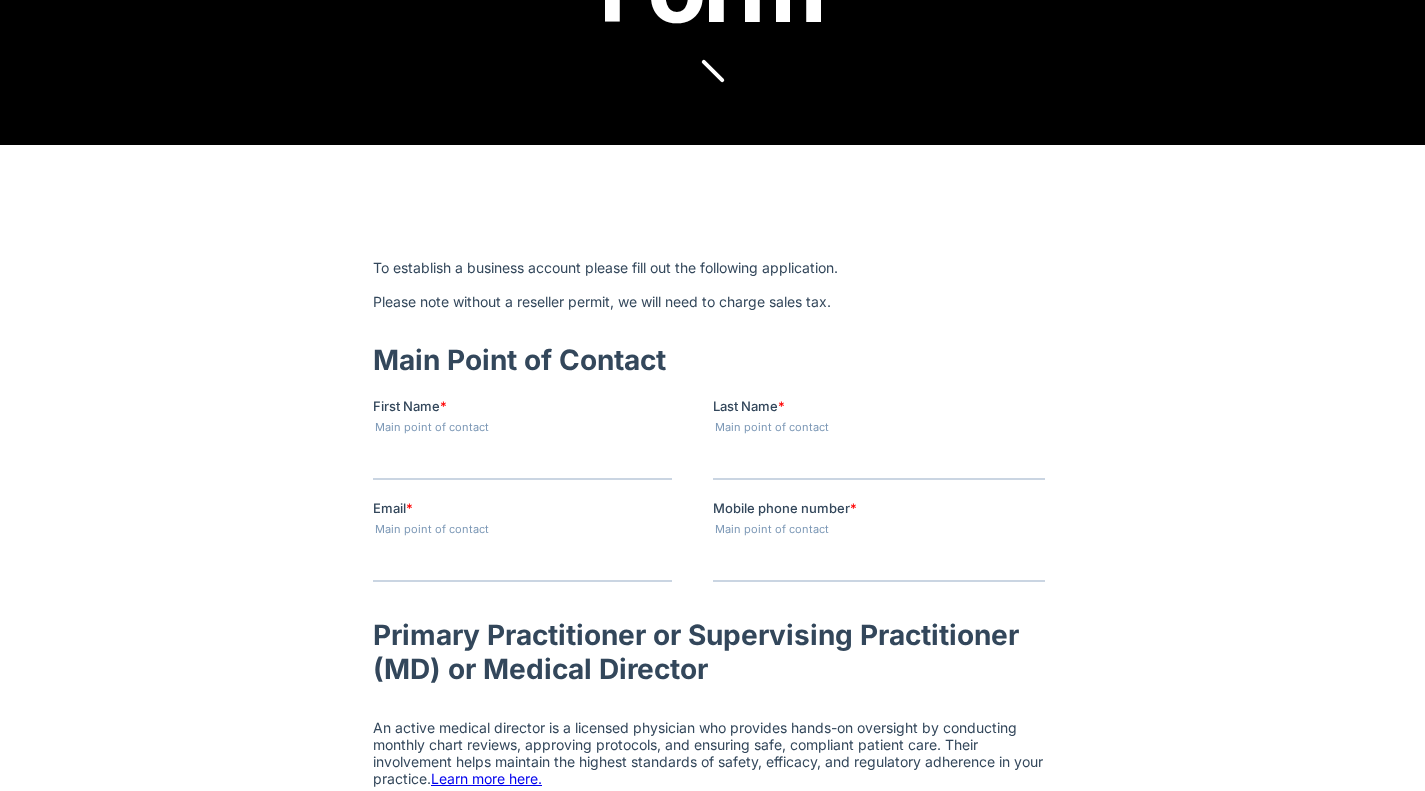 click on "First Name *" at bounding box center (521, 459) 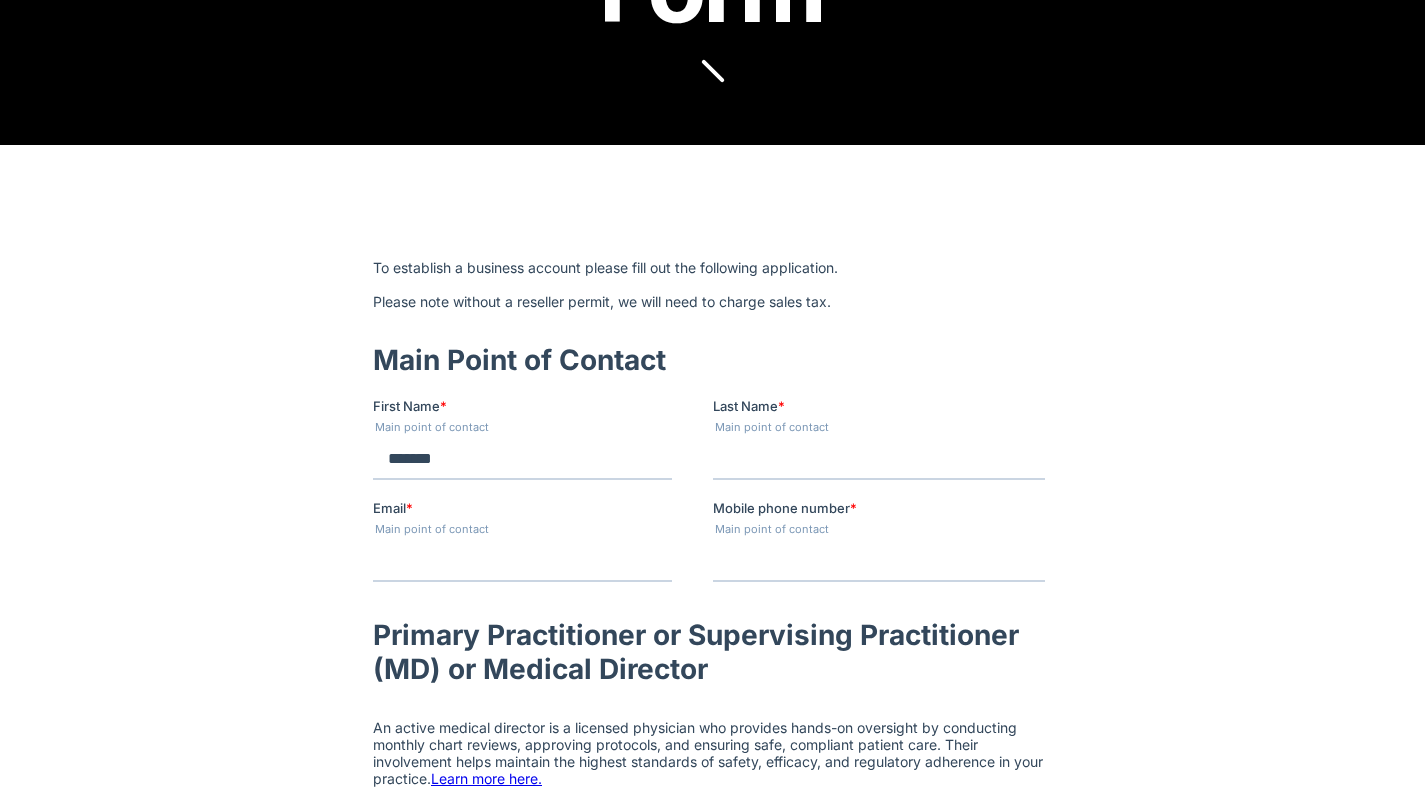 type on "*******" 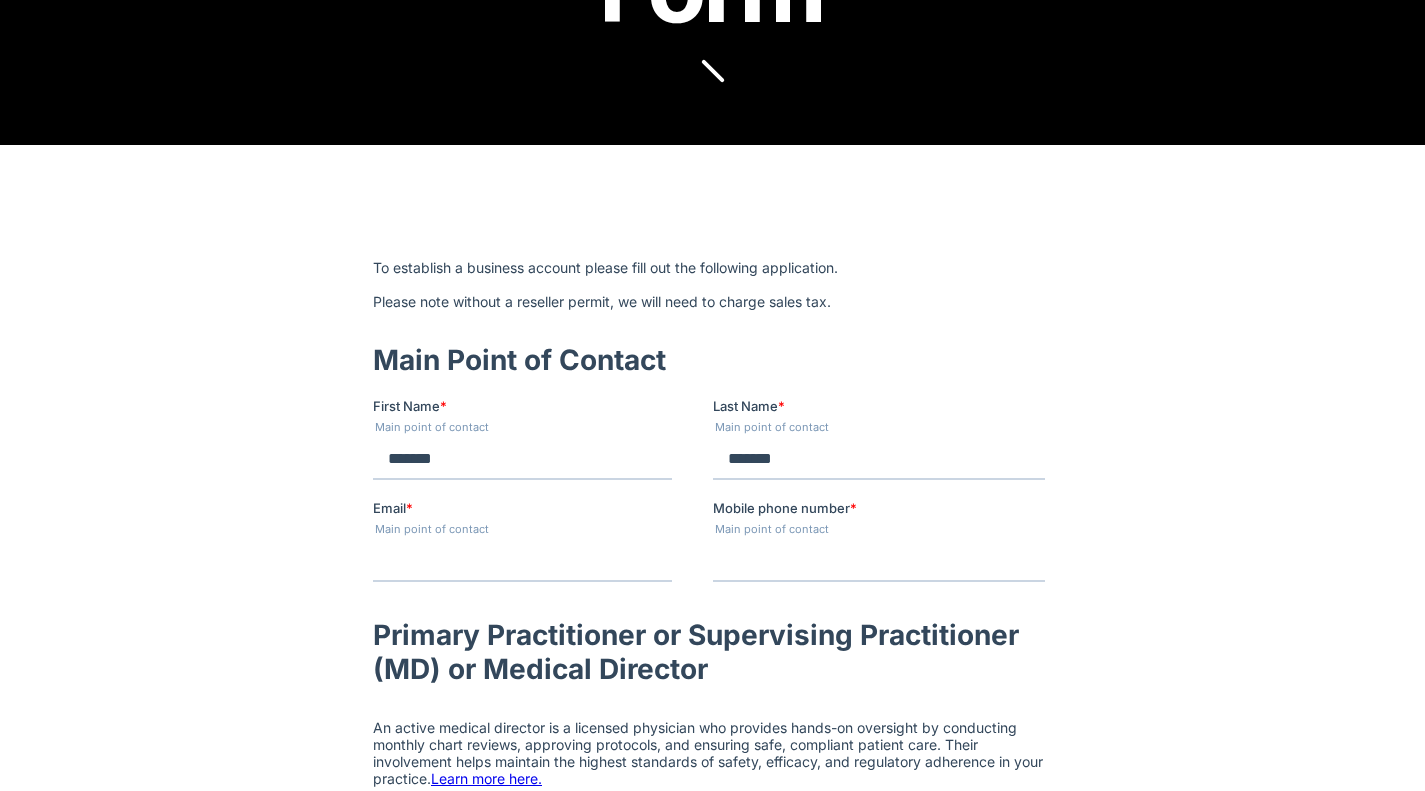 type on "*******" 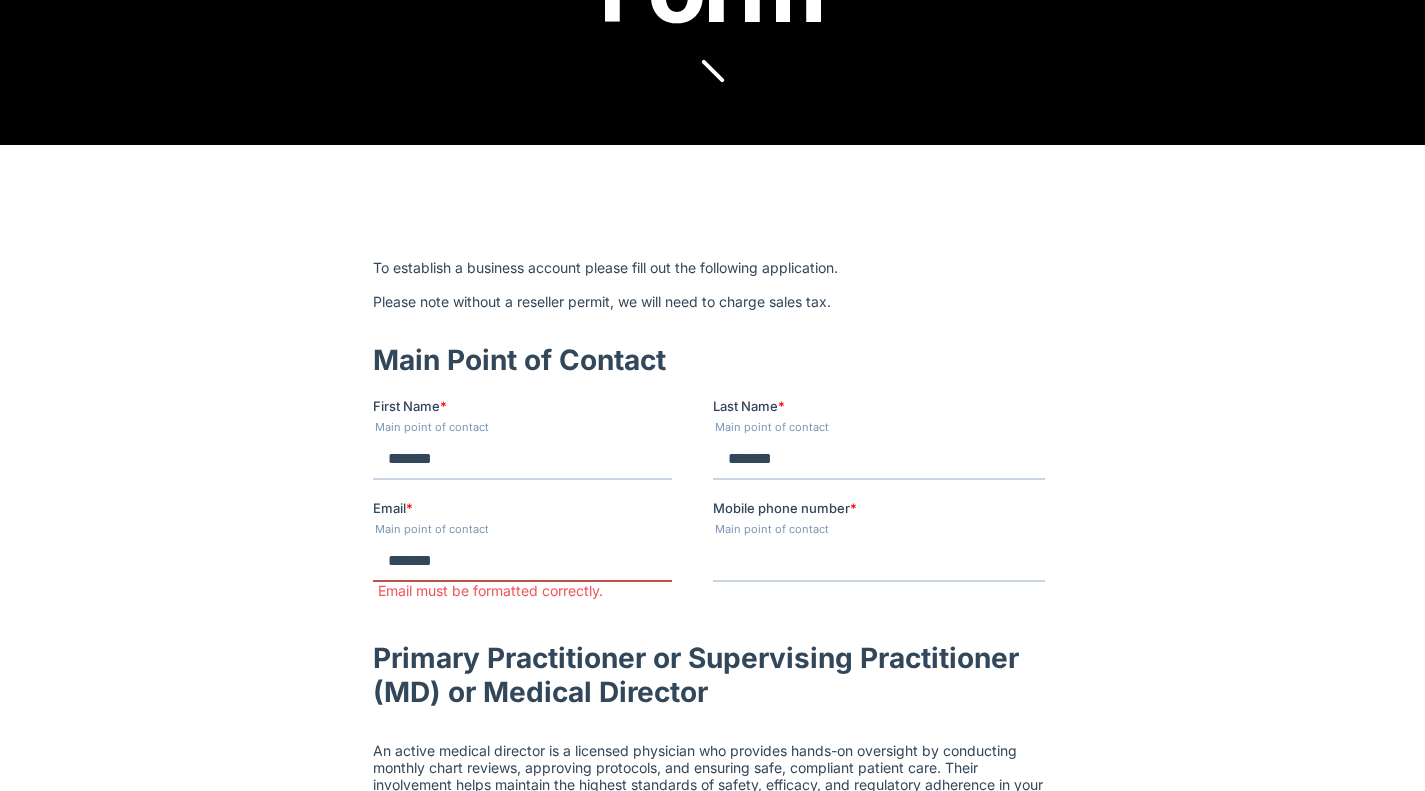 type on "**********" 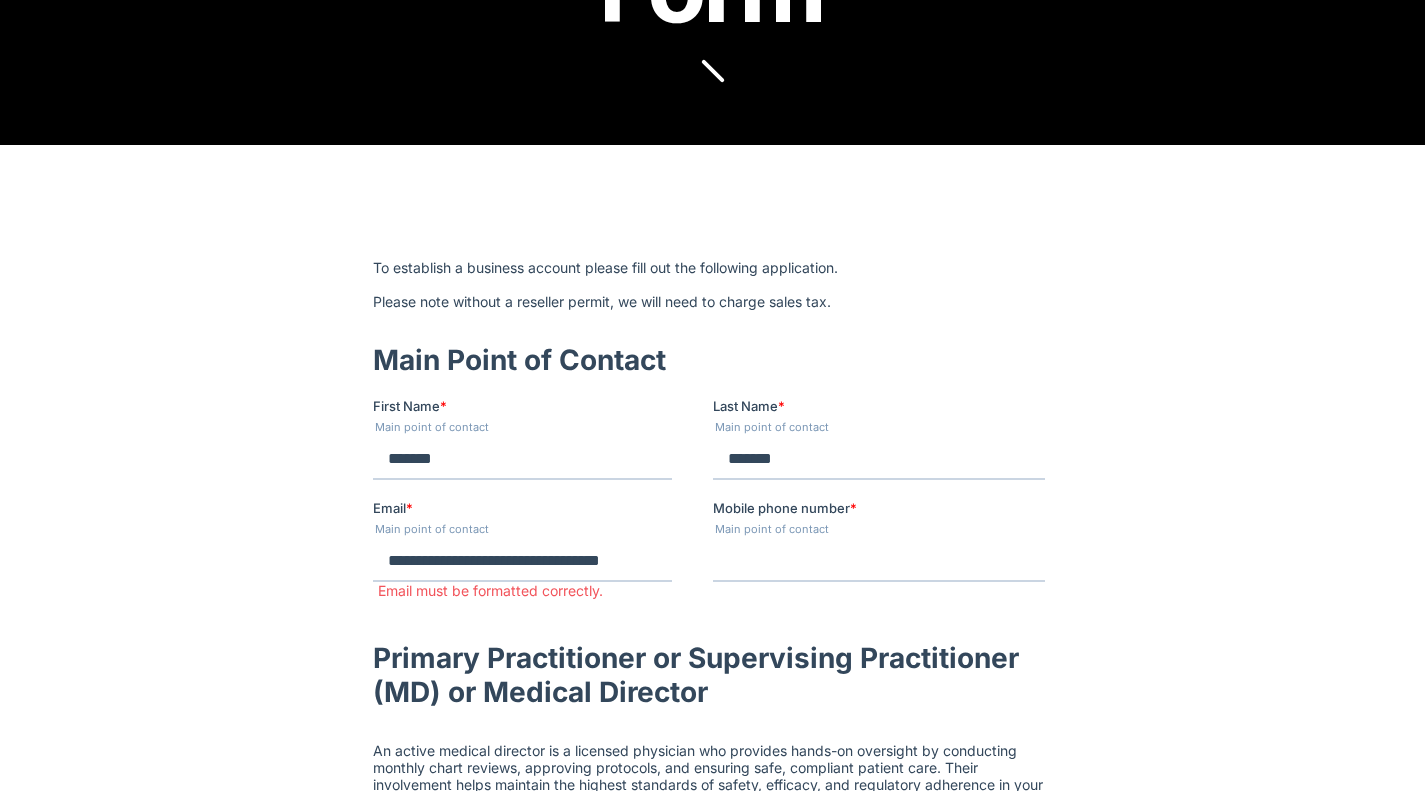type on "**********" 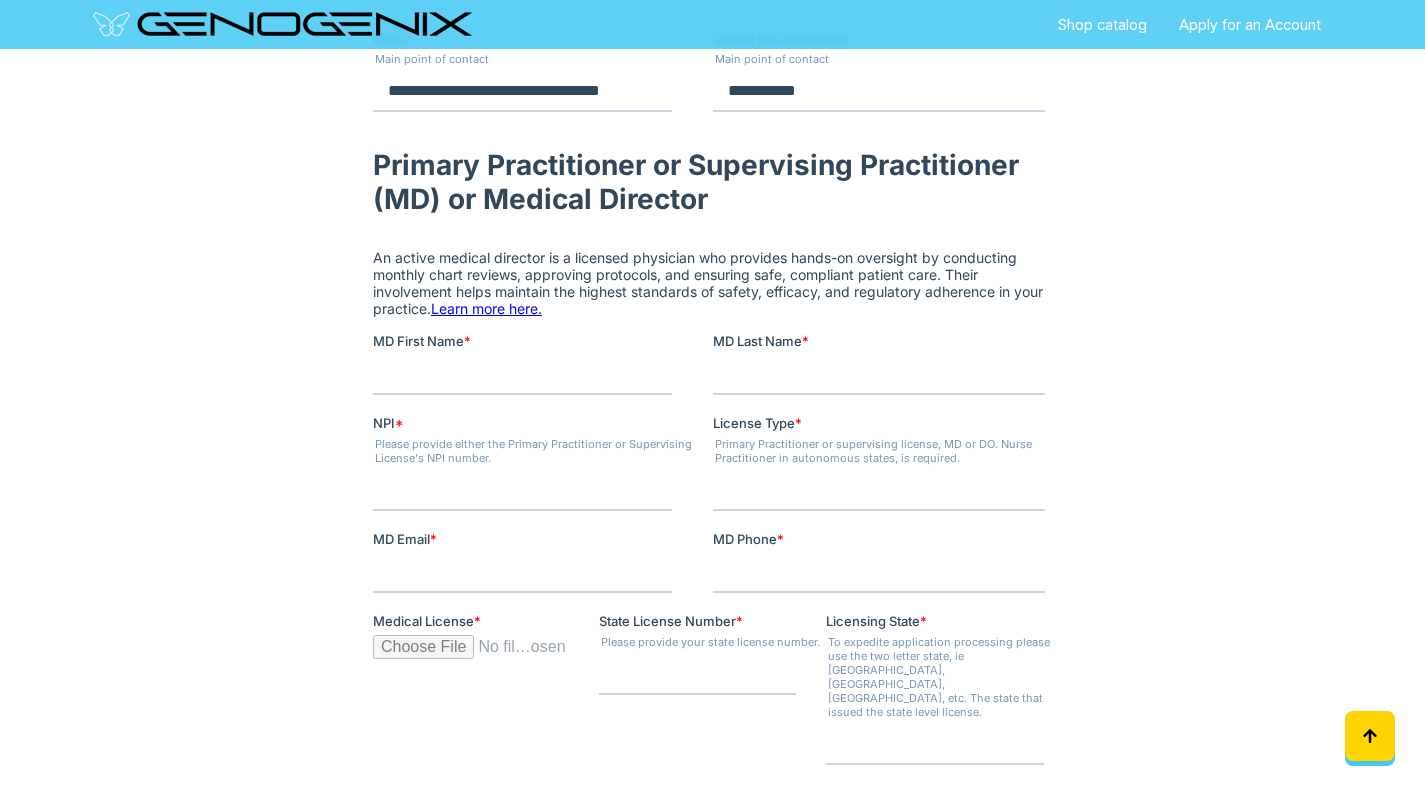 scroll, scrollTop: 801, scrollLeft: 0, axis: vertical 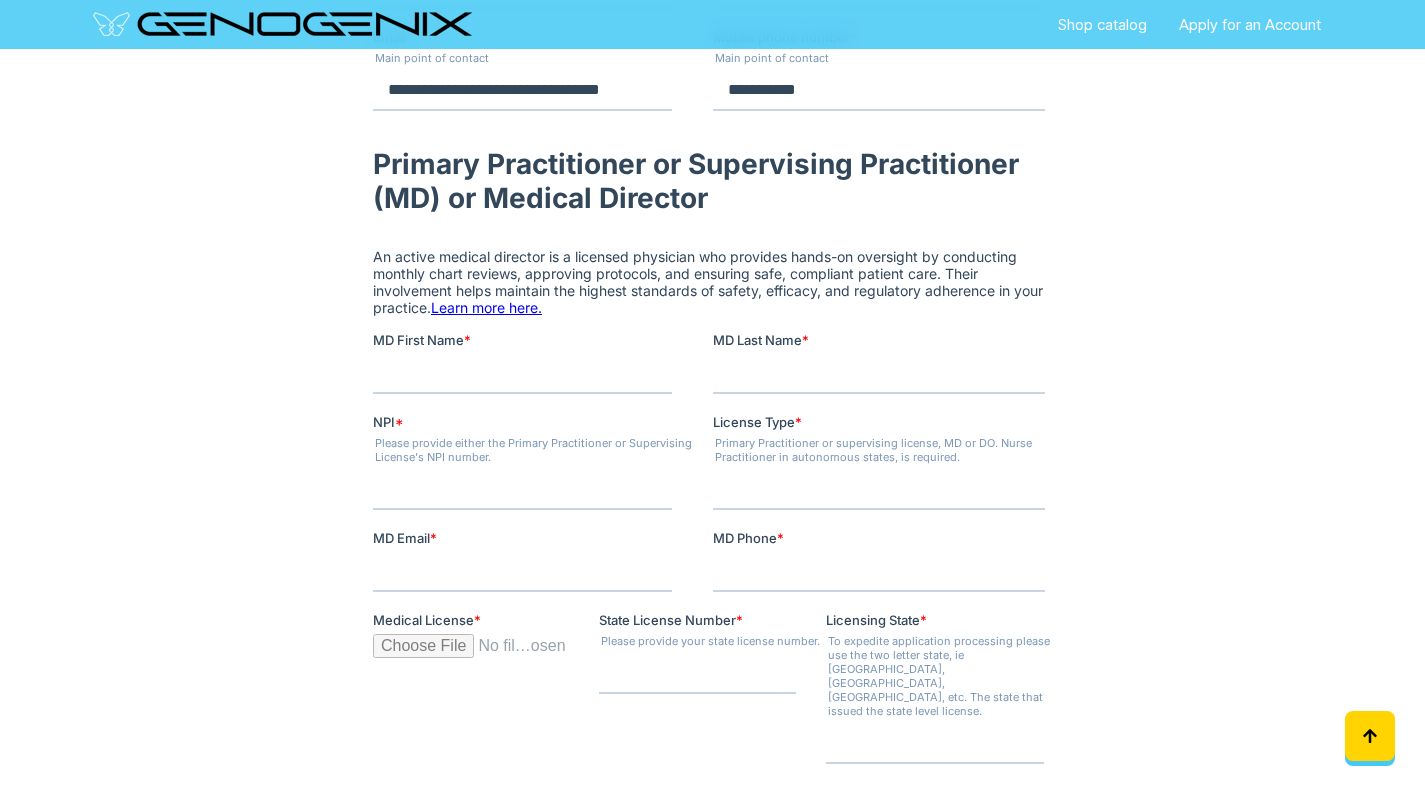 click on "MD First Name *" at bounding box center (521, 374) 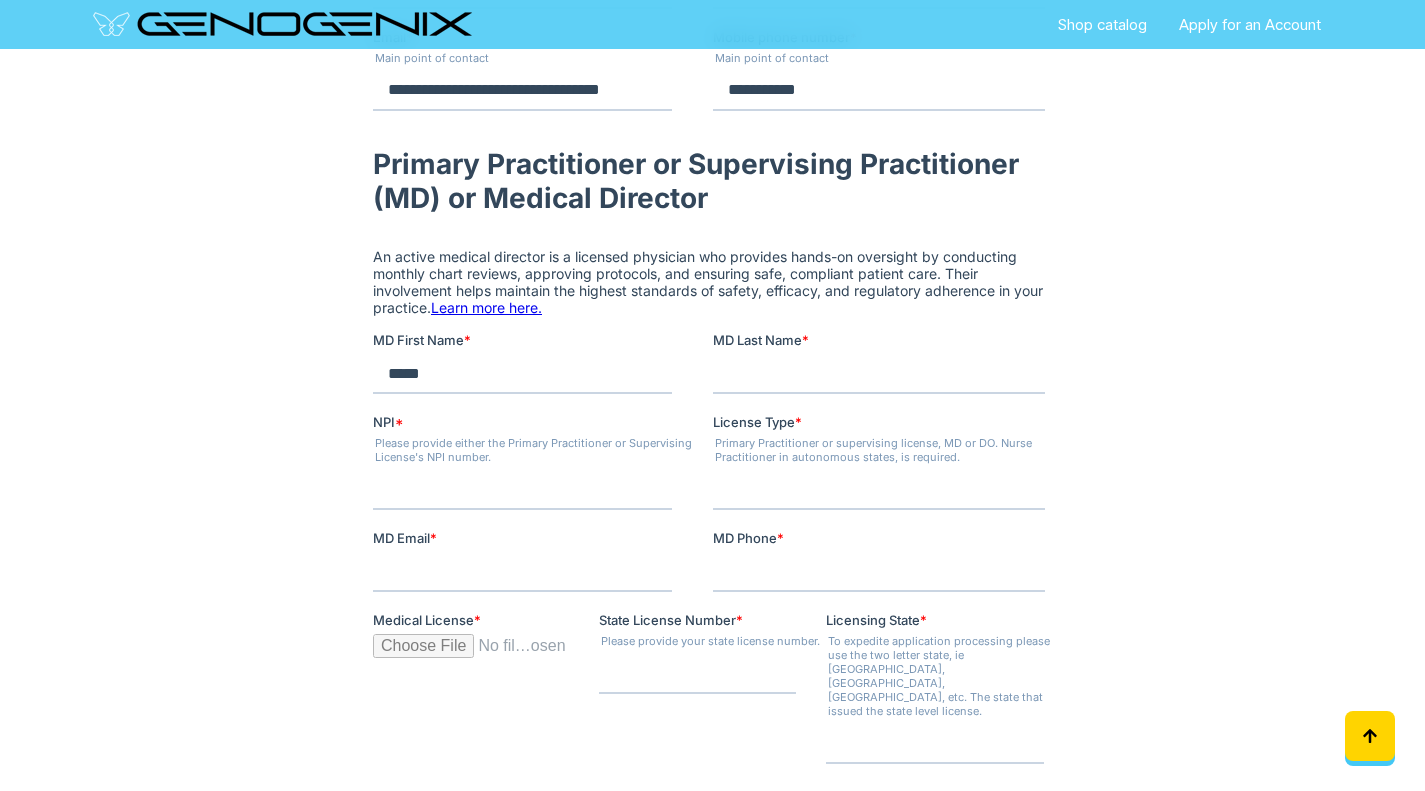 type on "*****" 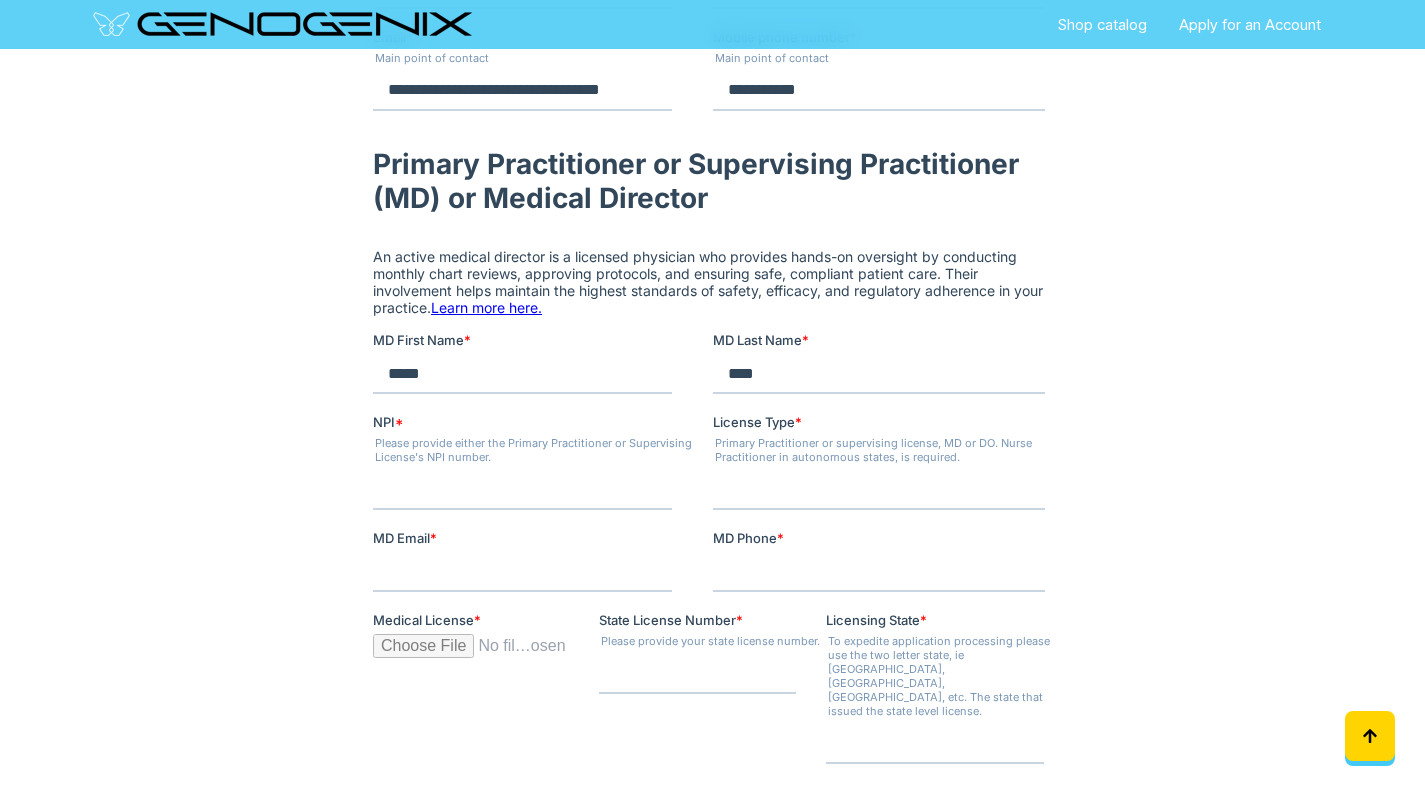 type on "****" 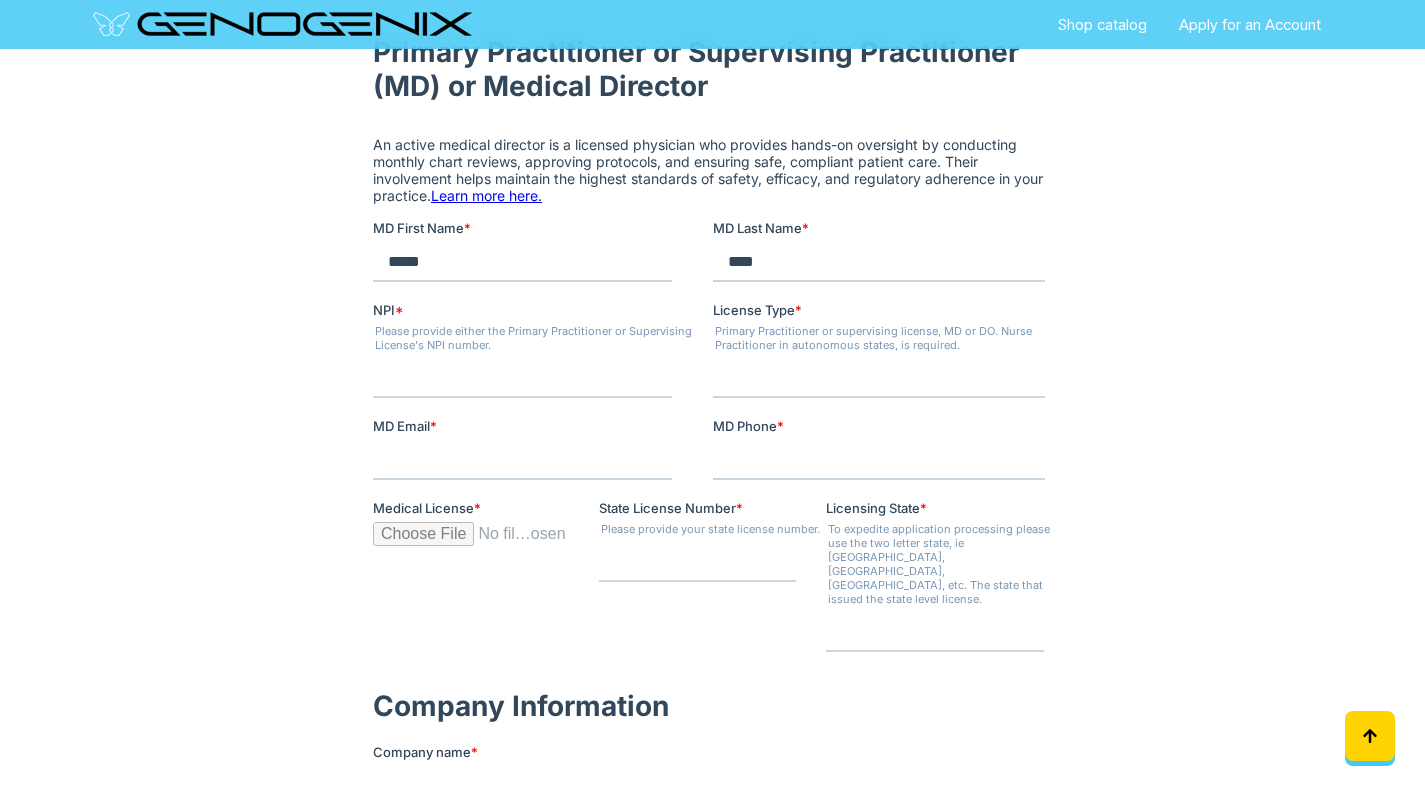 scroll, scrollTop: 916, scrollLeft: 0, axis: vertical 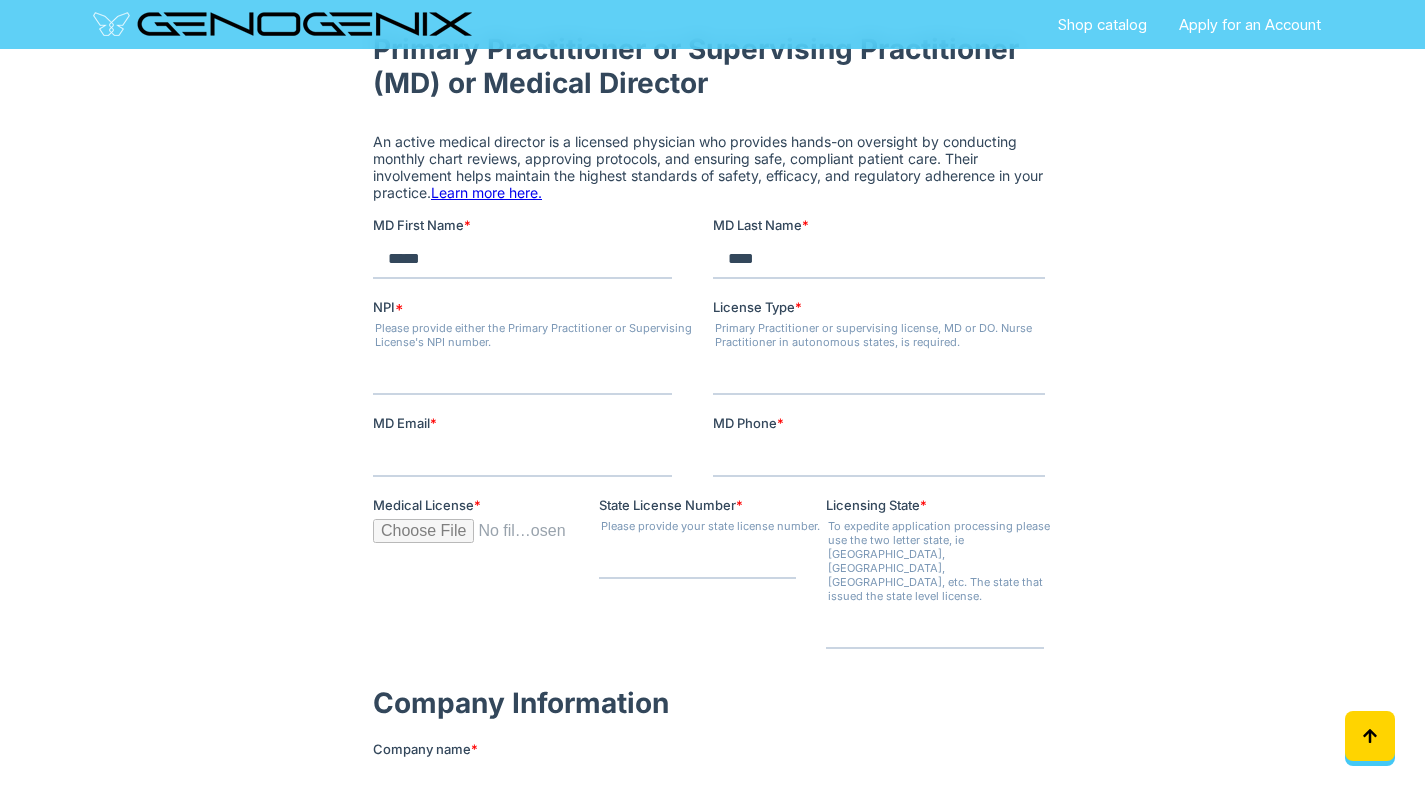 click on "NPI *" at bounding box center [521, 375] 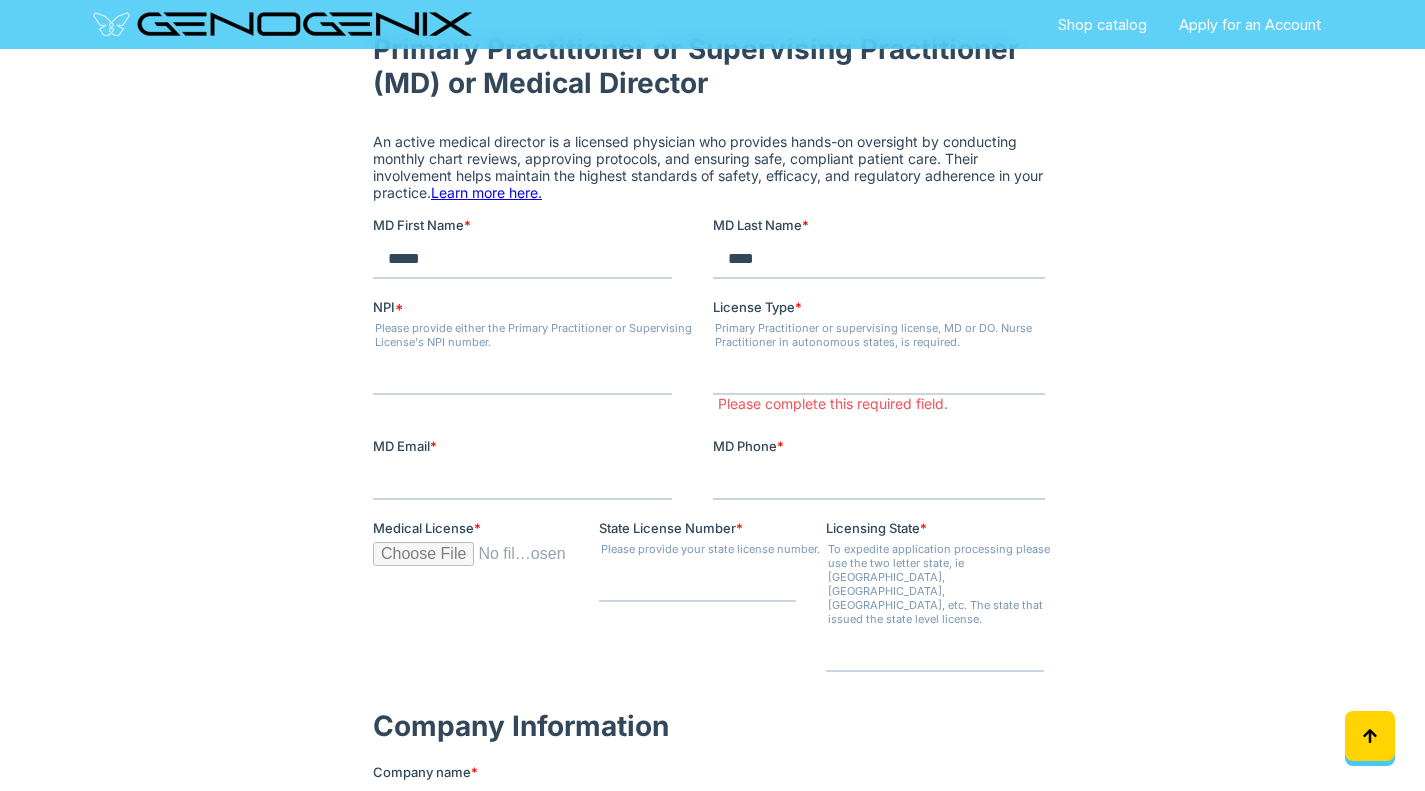 click on "License Type * Primary Practitioner or supervising license, MD or DO. Nurse Practitioner in autonomous states, is required. Please complete this required field." at bounding box center [882, 357] 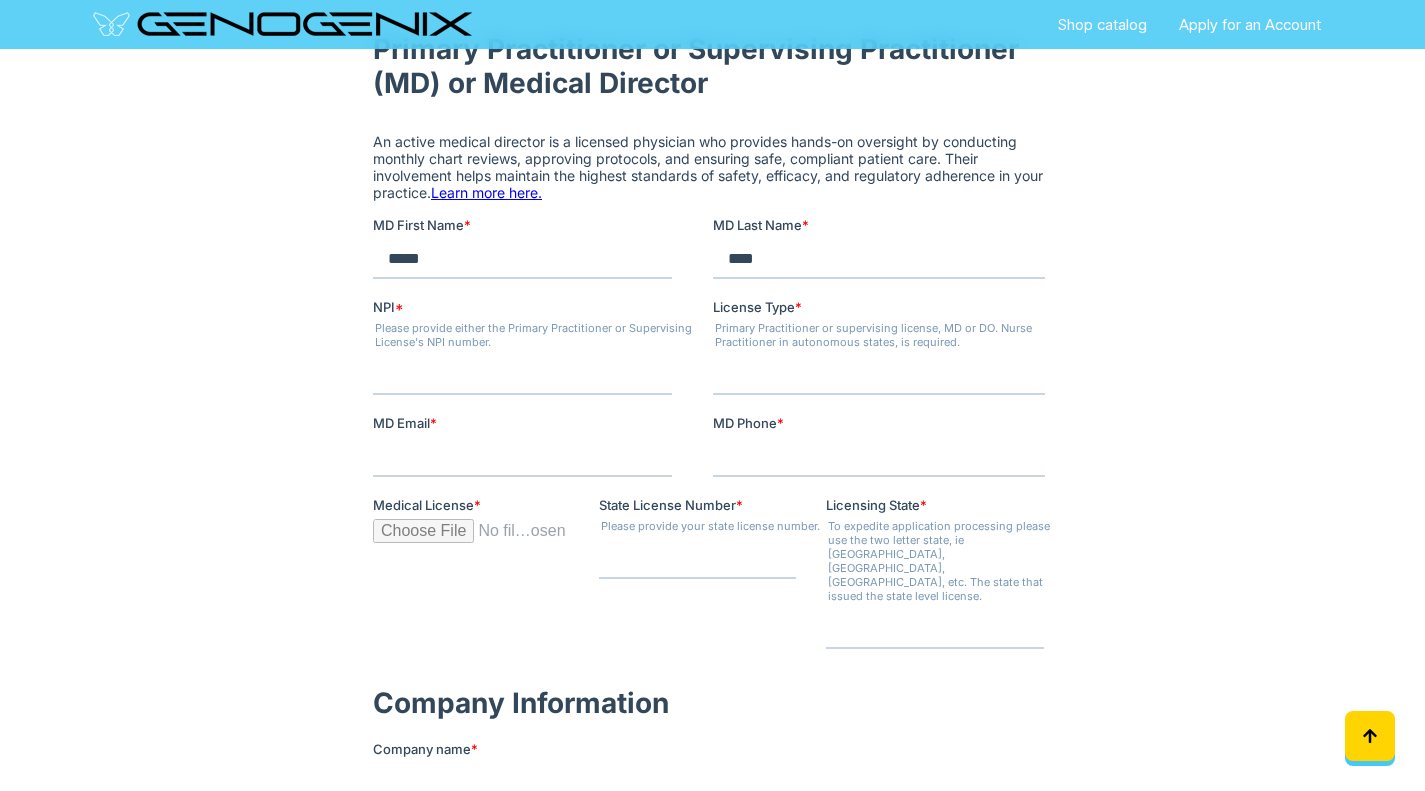 click on "License Type *" at bounding box center (878, 375) 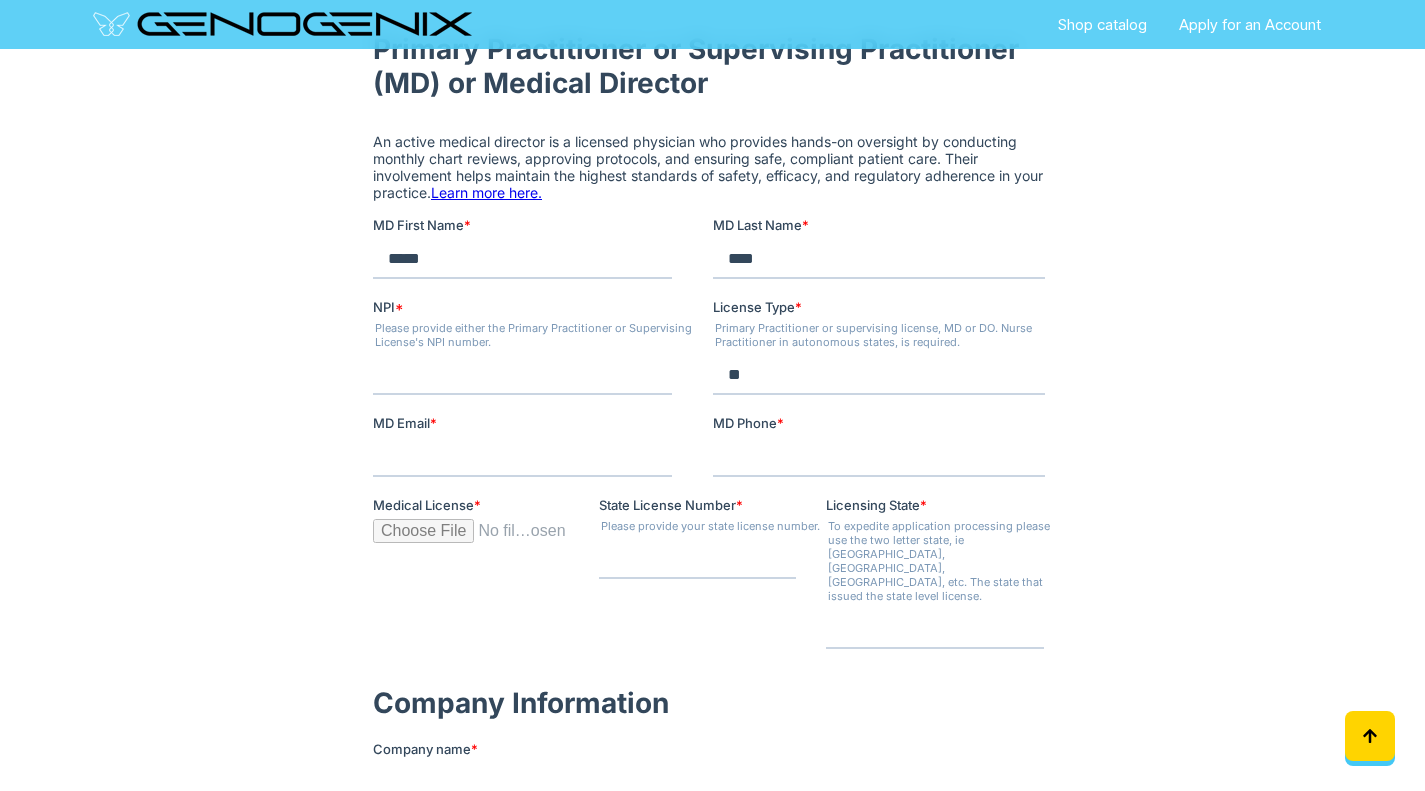 type on "*" 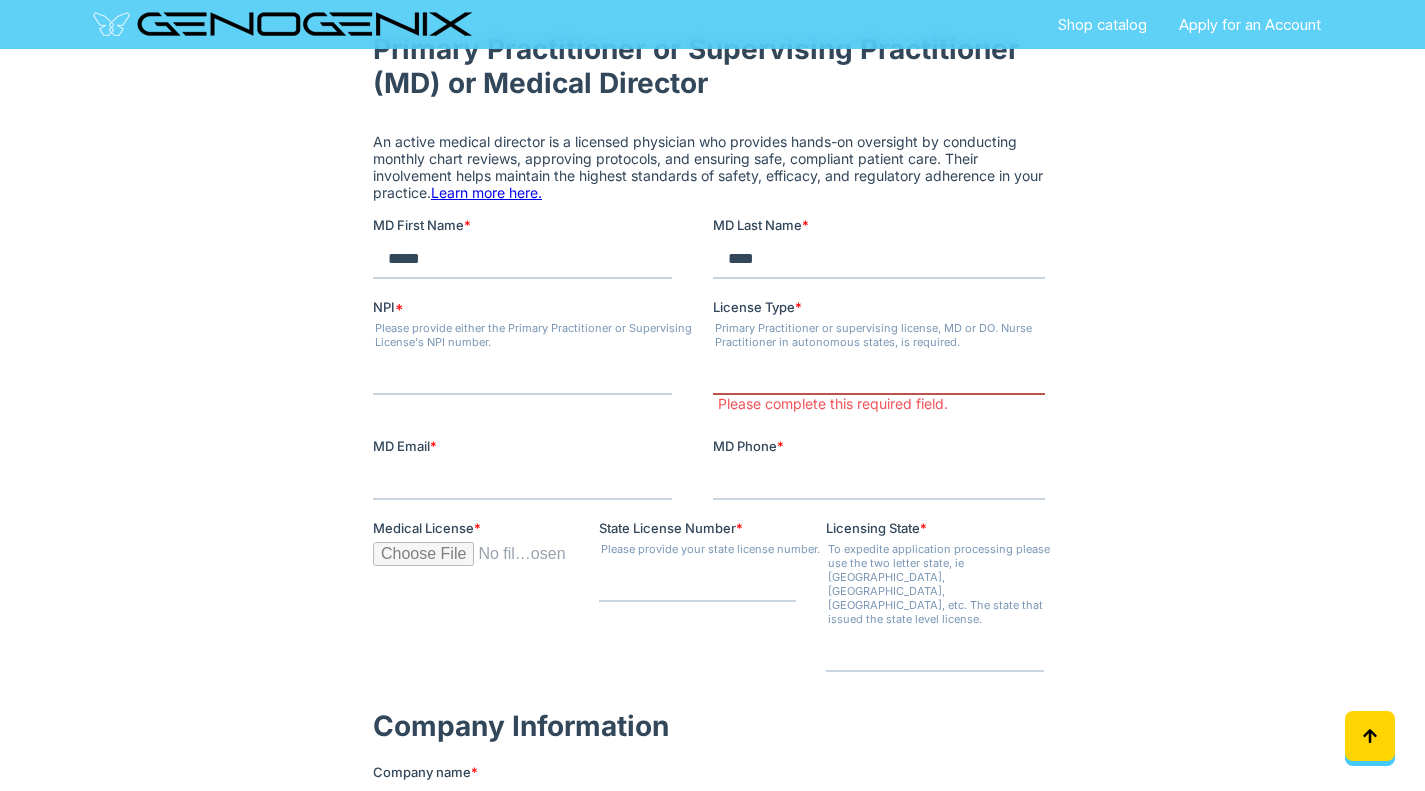 click on "License Type *" at bounding box center (878, 375) 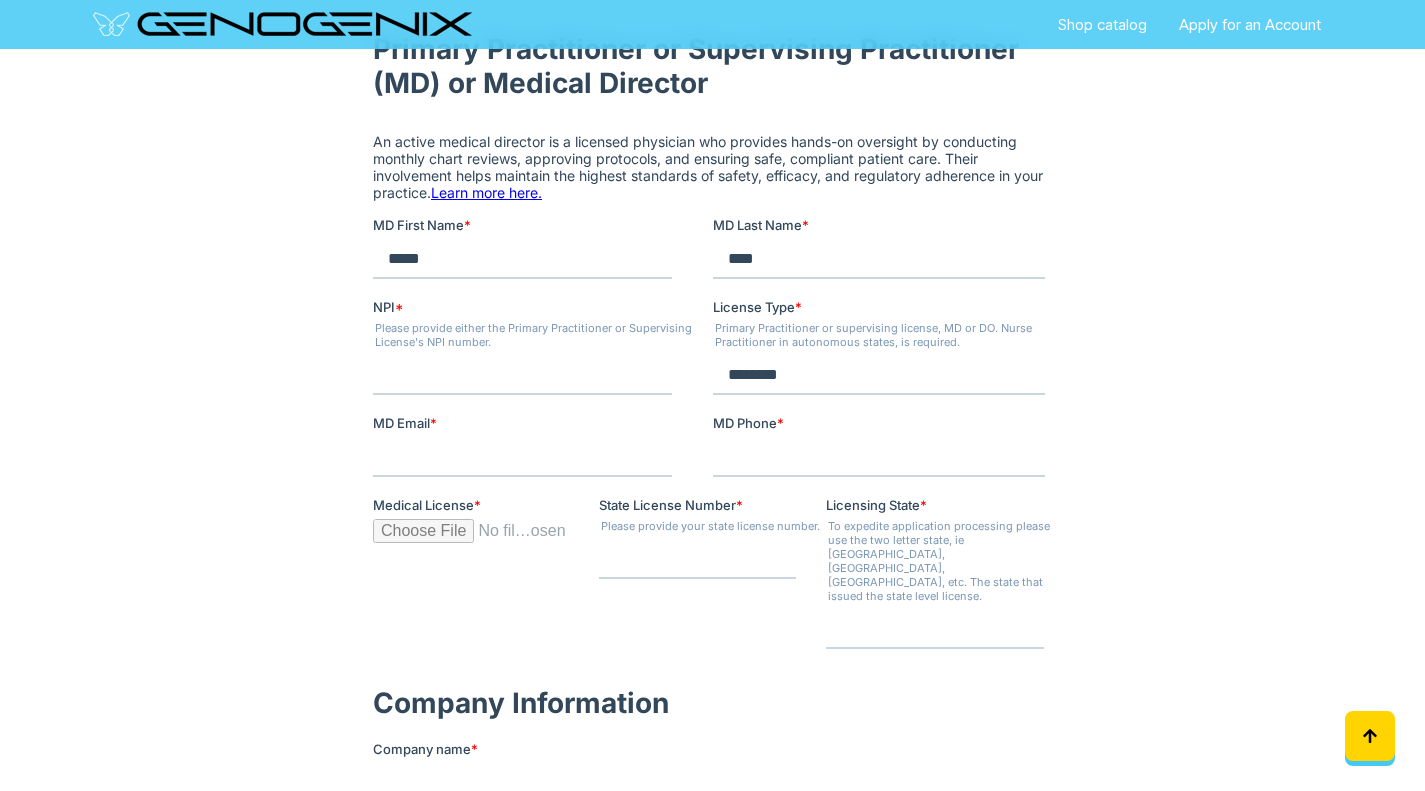 type on "********" 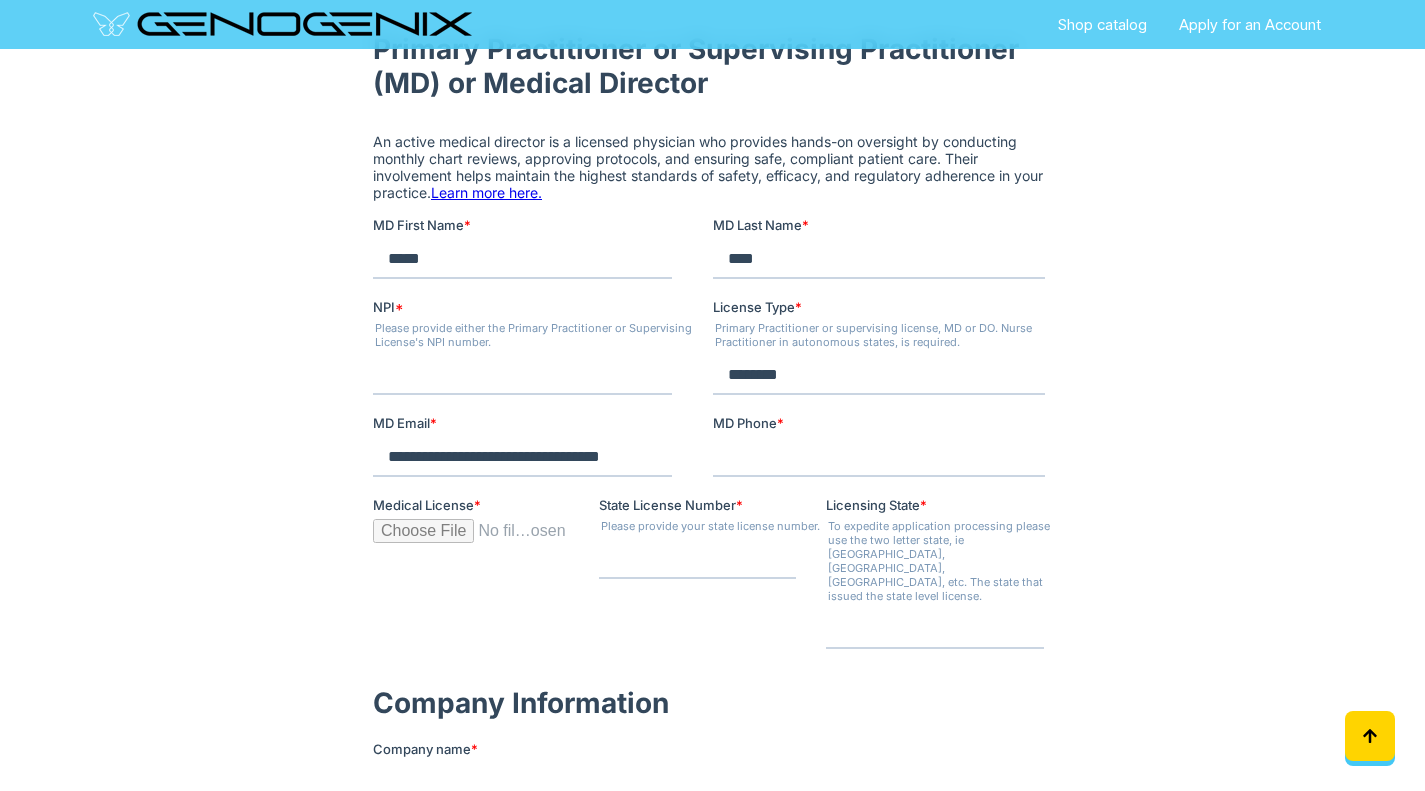 type on "**********" 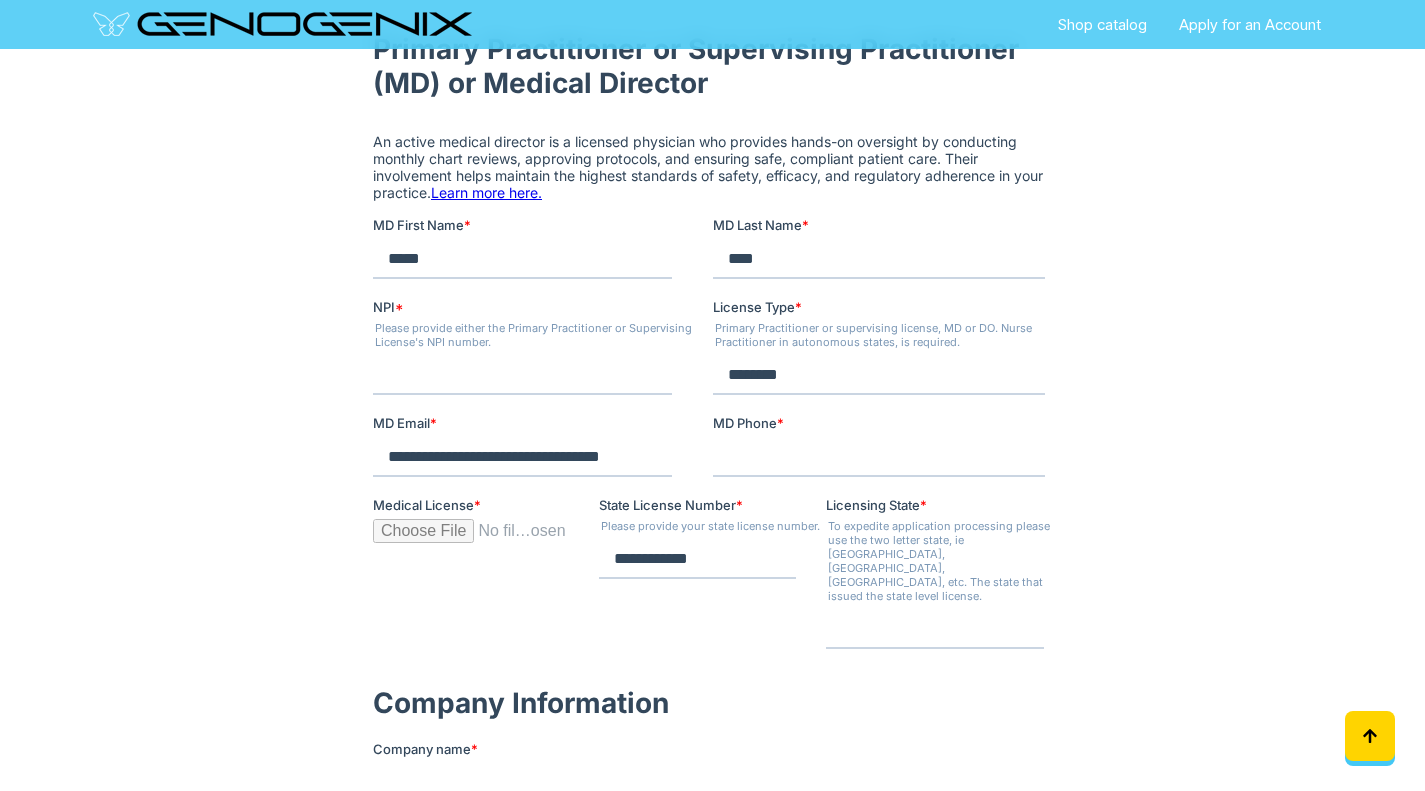 type on "**********" 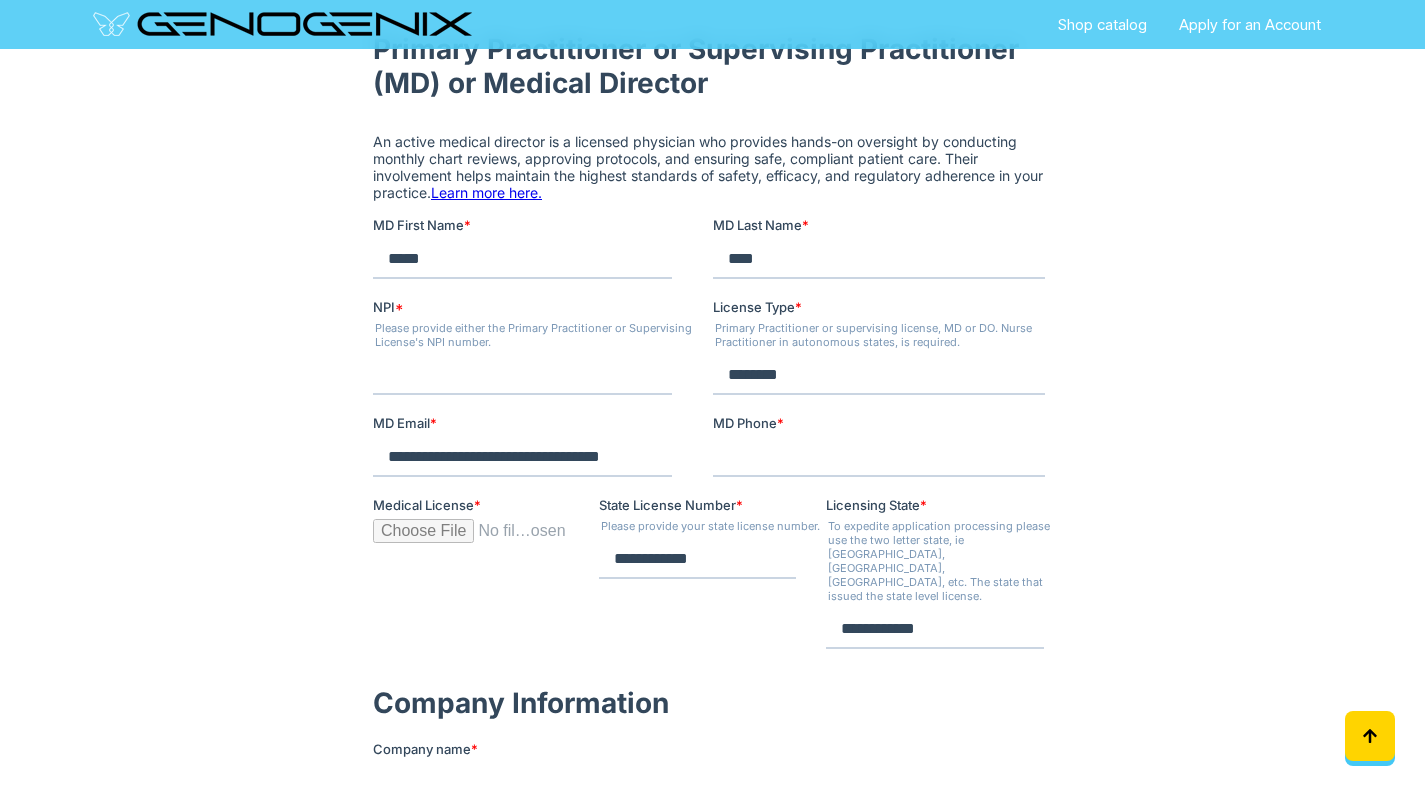 type on "**********" 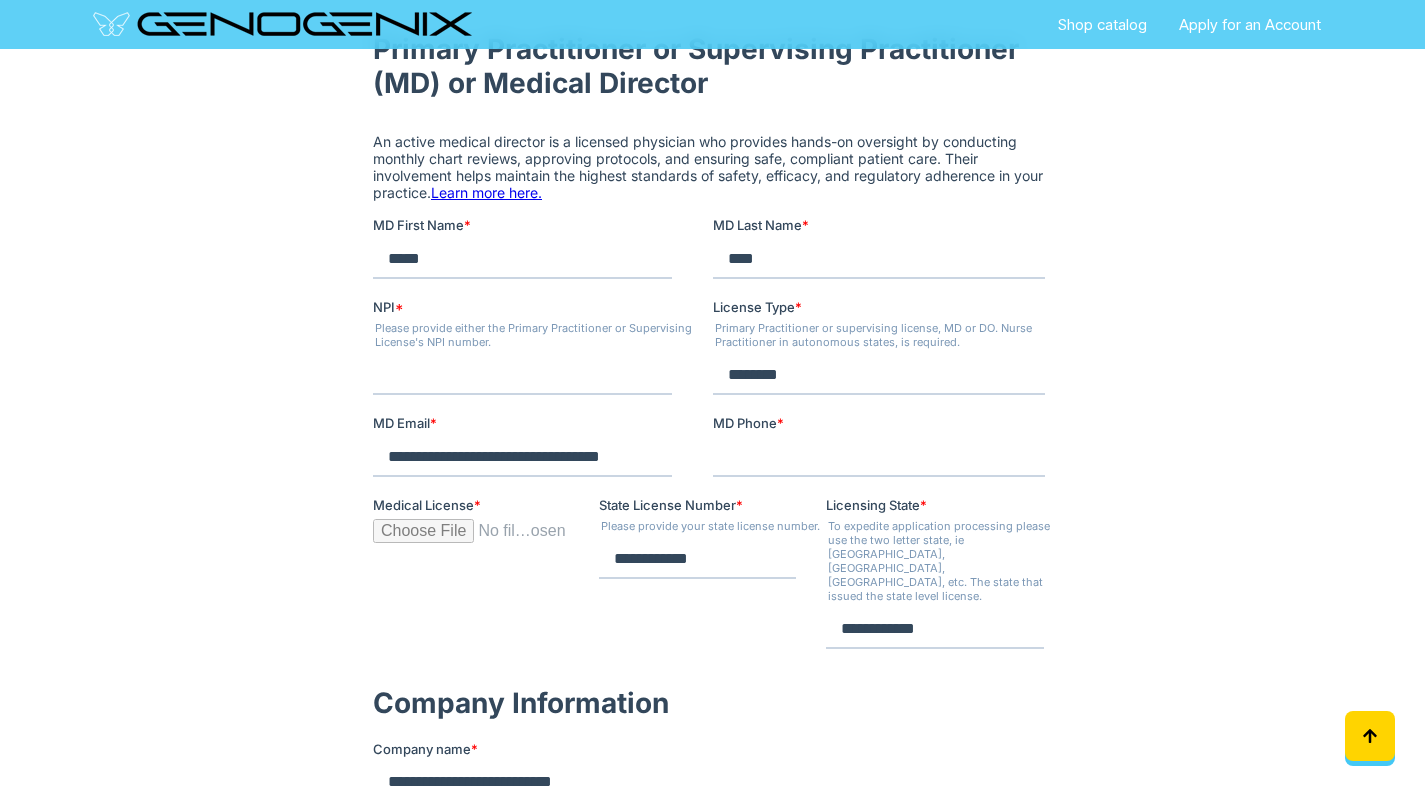 type on "**********" 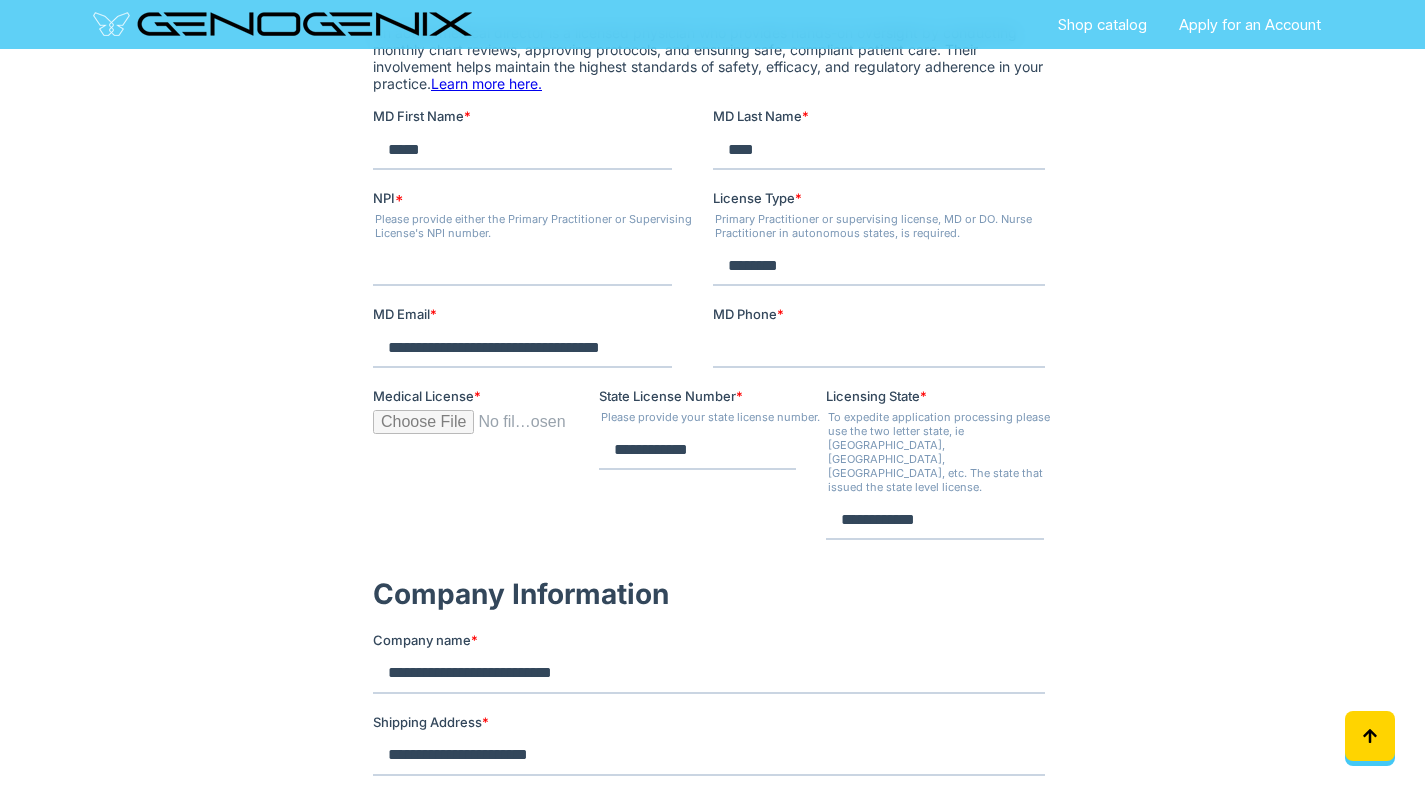 scroll, scrollTop: 1030, scrollLeft: 0, axis: vertical 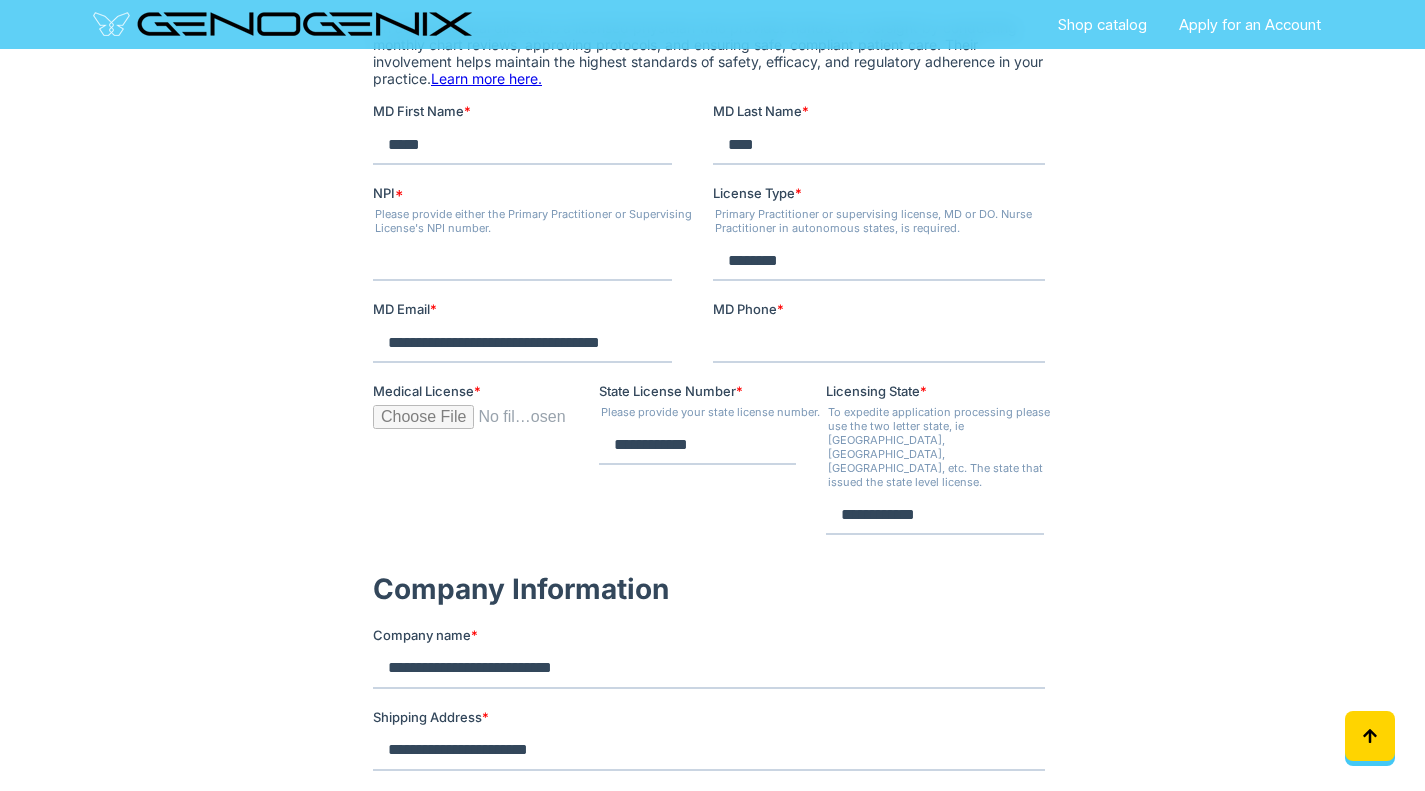 click on "**********" at bounding box center (712, 467) 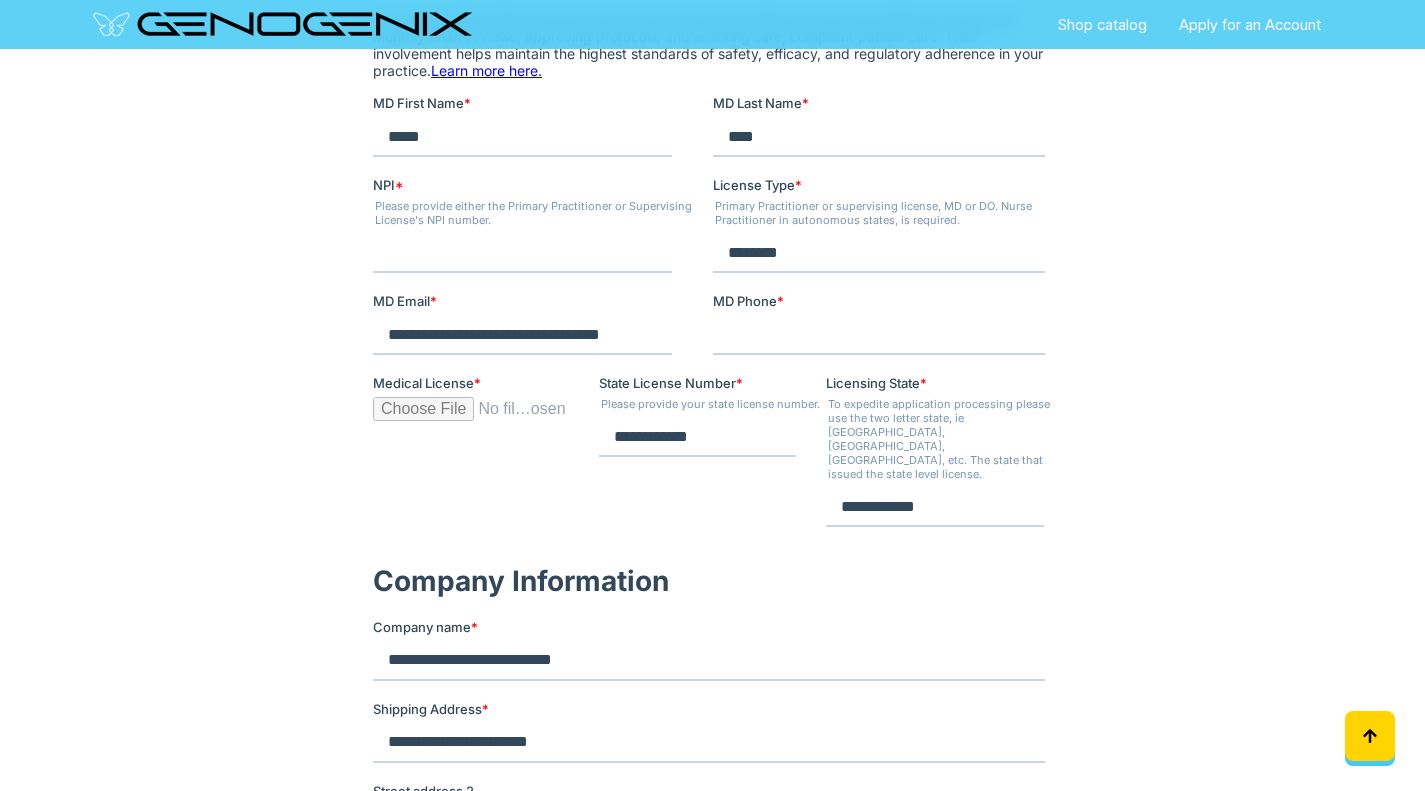 scroll, scrollTop: 1152, scrollLeft: 0, axis: vertical 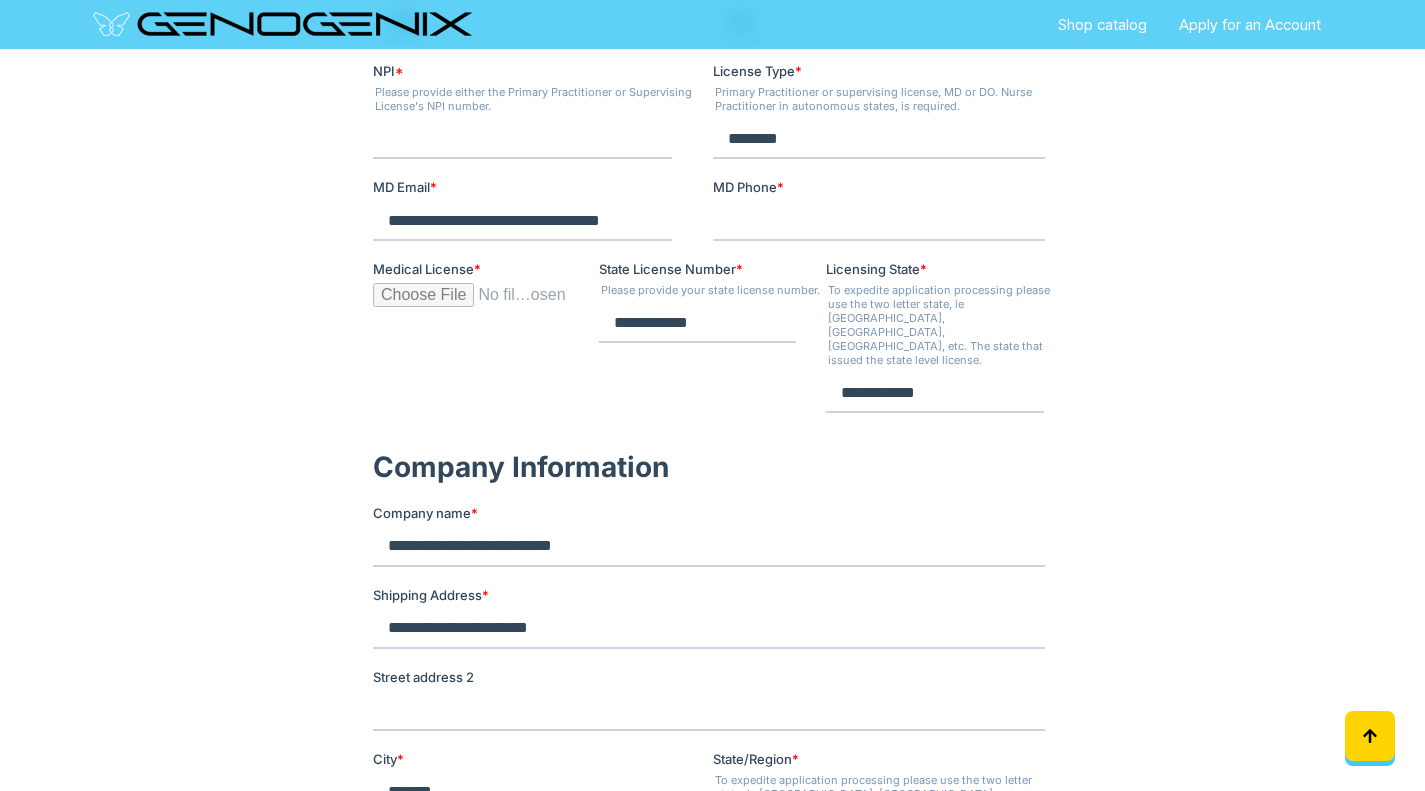 click on "Medical License *" at bounding box center [470, 303] 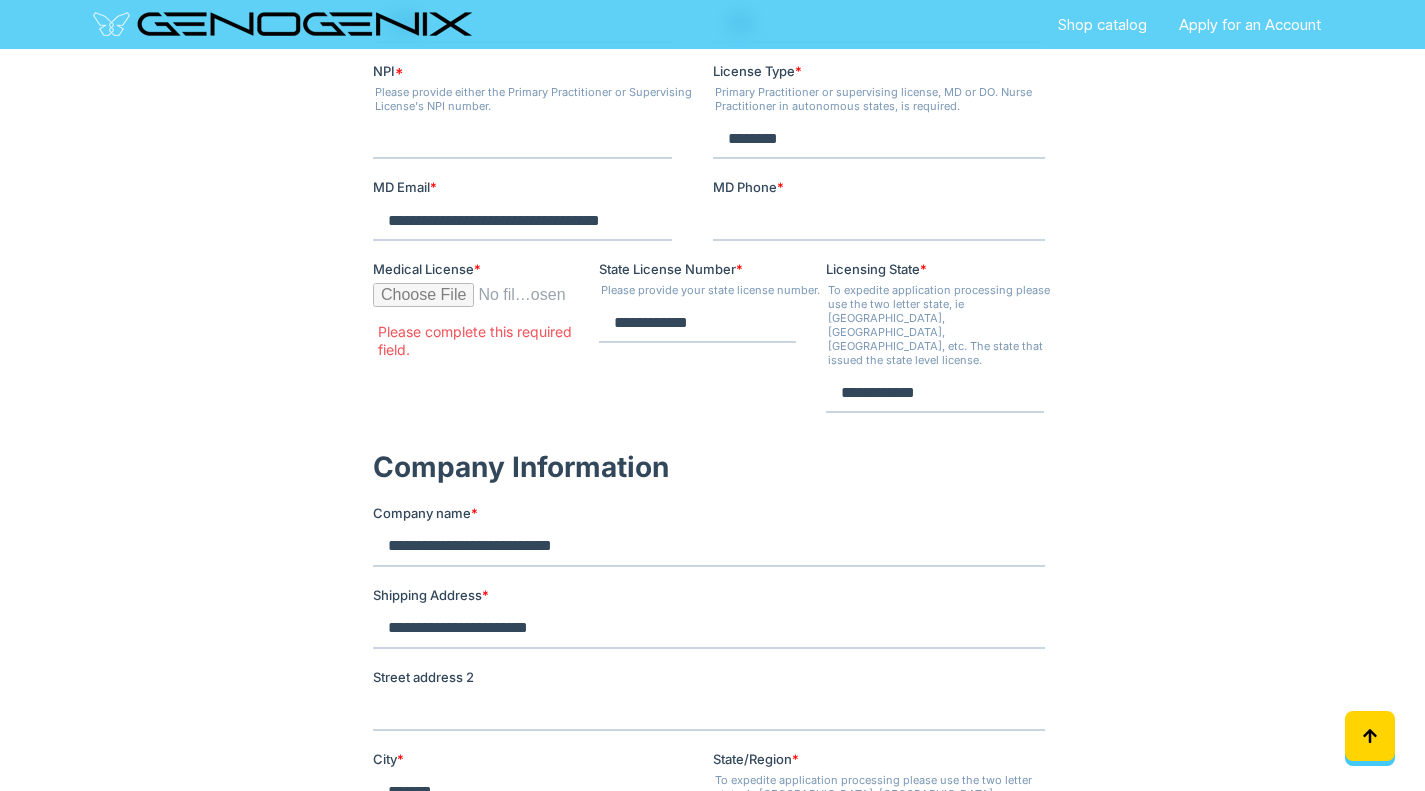 type on "**********" 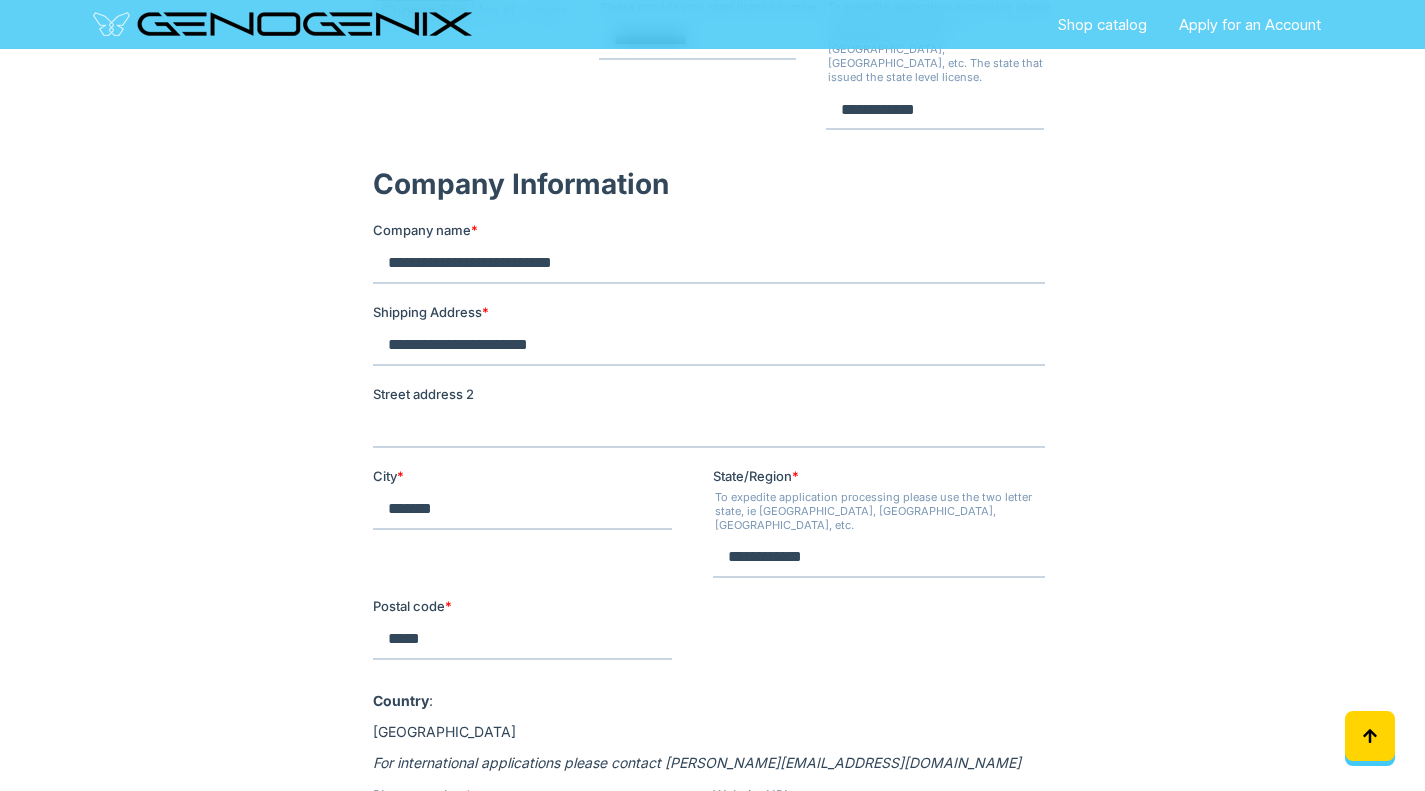 scroll, scrollTop: 1436, scrollLeft: 0, axis: vertical 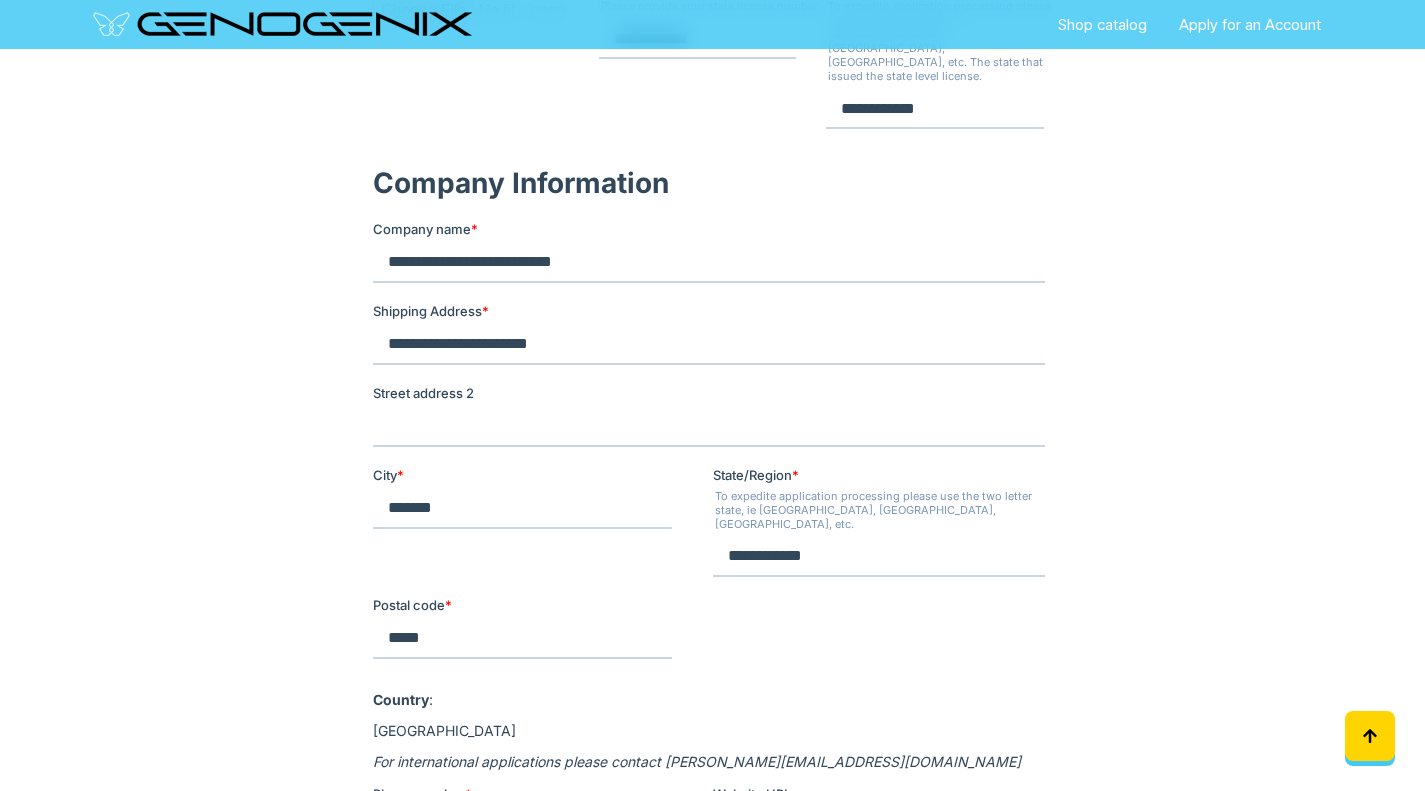 drag, startPoint x: 603, startPoint y: 325, endPoint x: 307, endPoint y: 299, distance: 297.1397 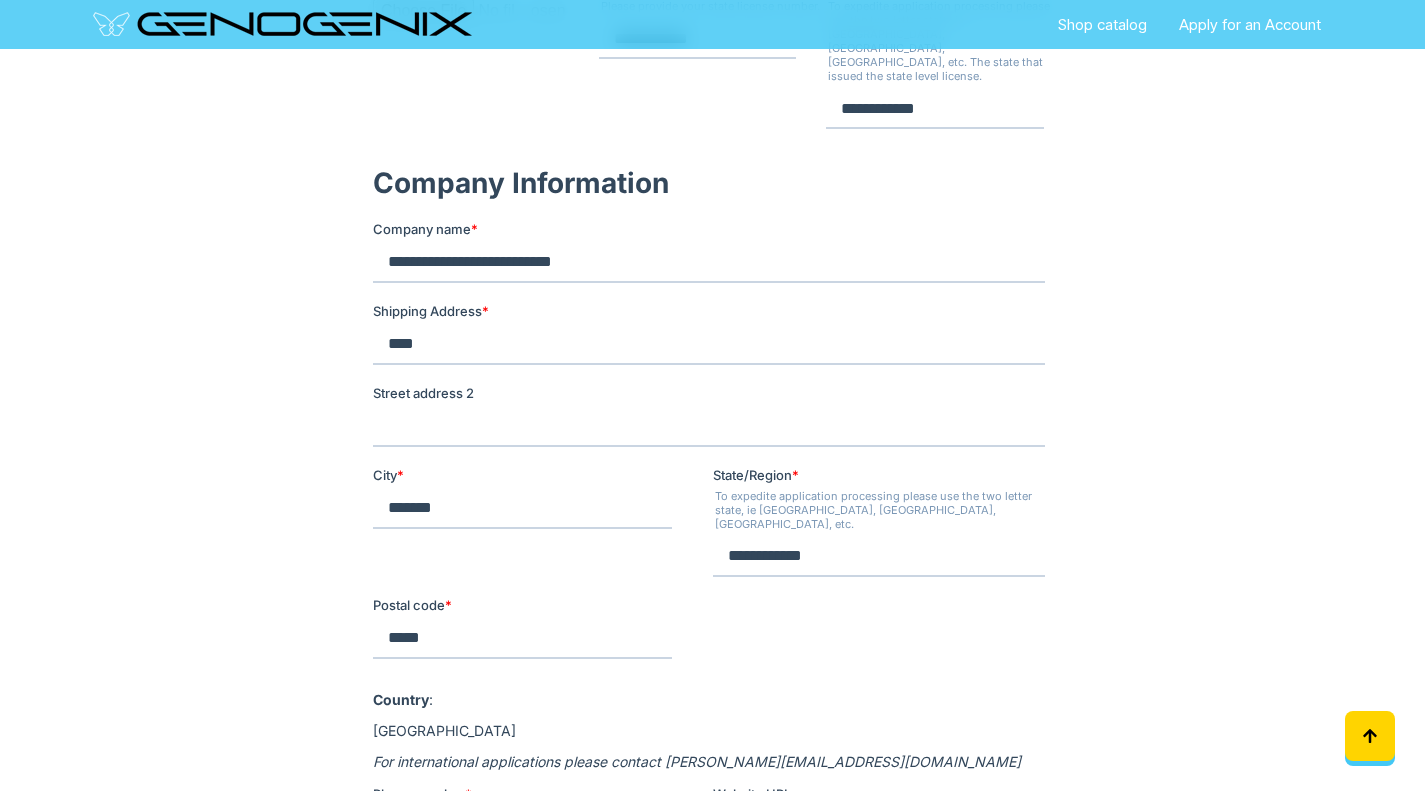 type on "**********" 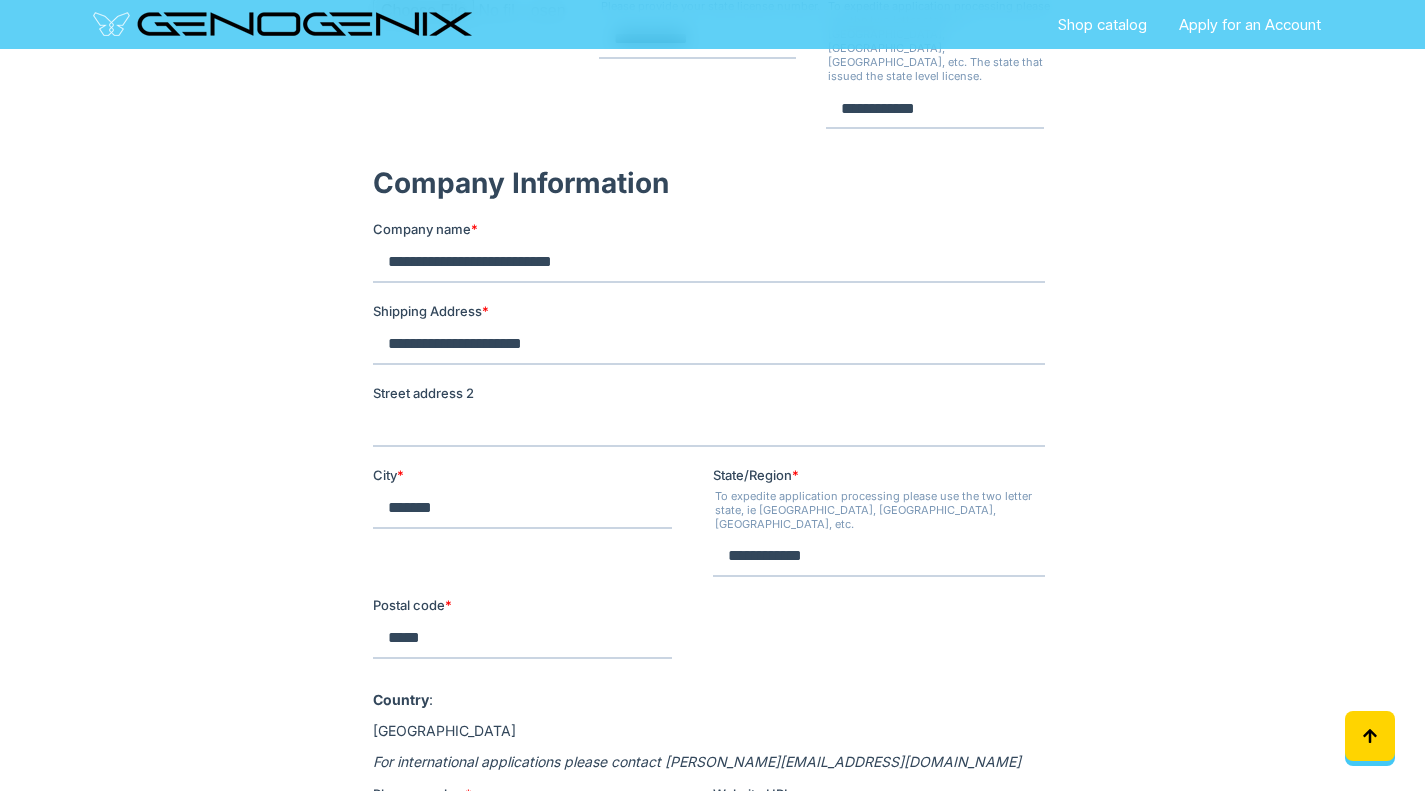 drag, startPoint x: 475, startPoint y: 466, endPoint x: 184, endPoint y: 477, distance: 291.20782 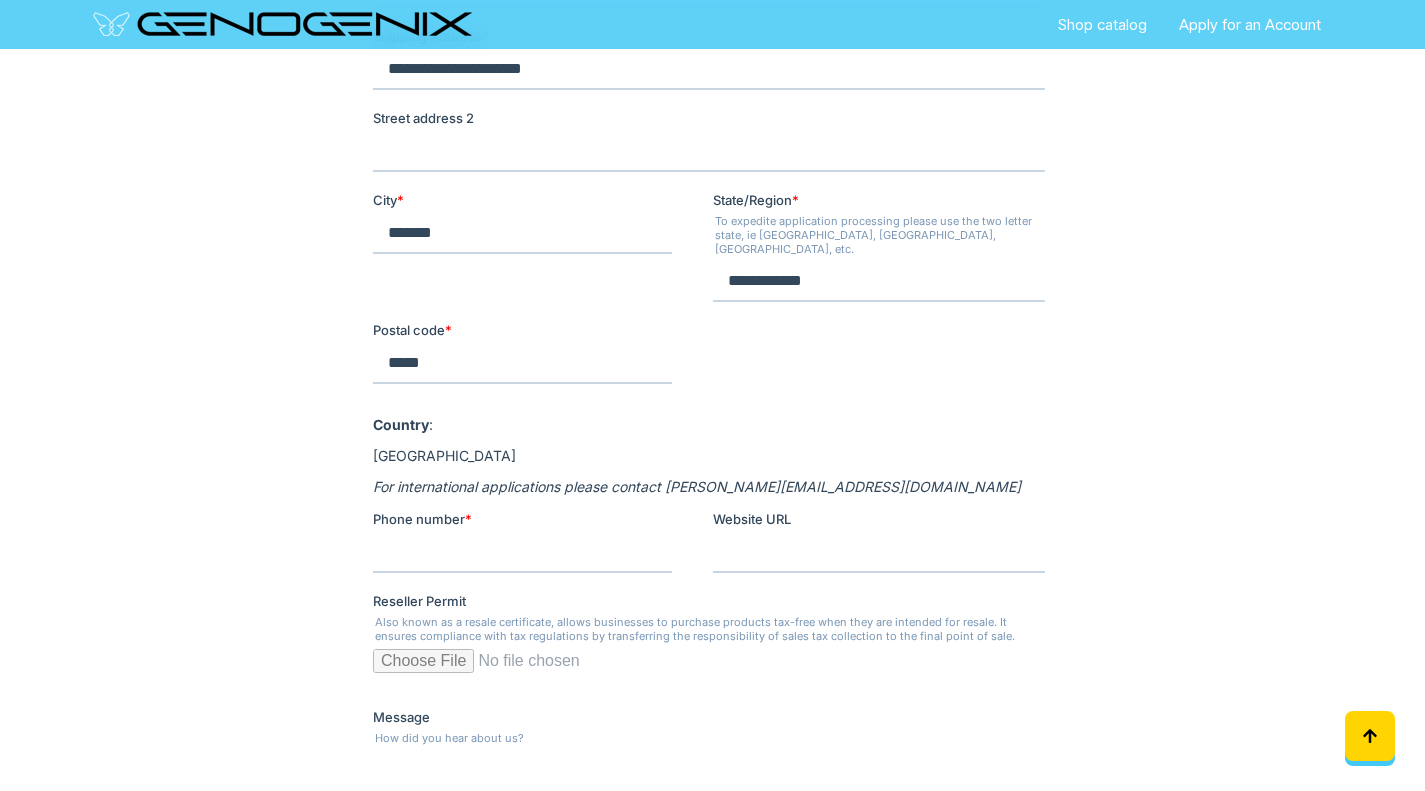 scroll, scrollTop: 1728, scrollLeft: 0, axis: vertical 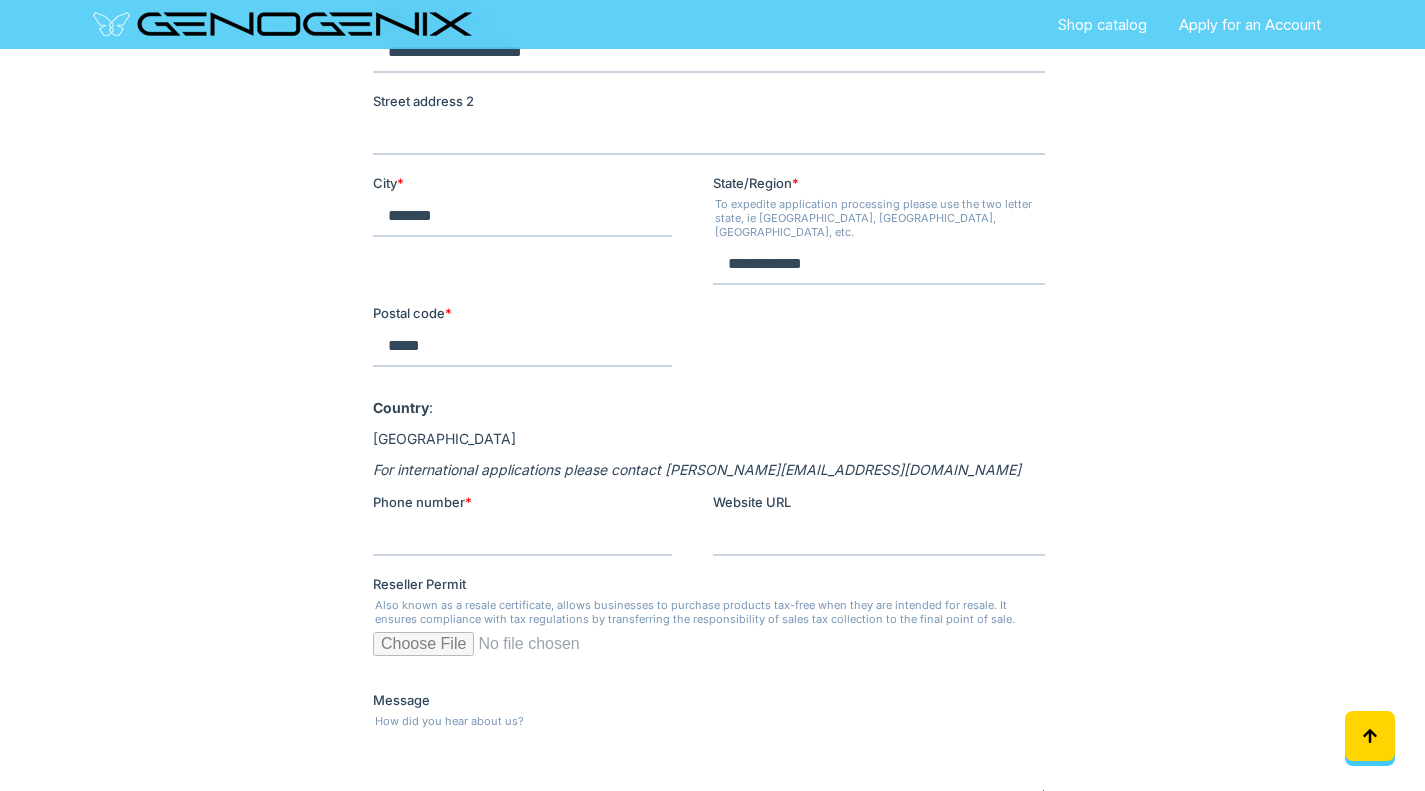 click on "Phone number *" at bounding box center [521, 536] 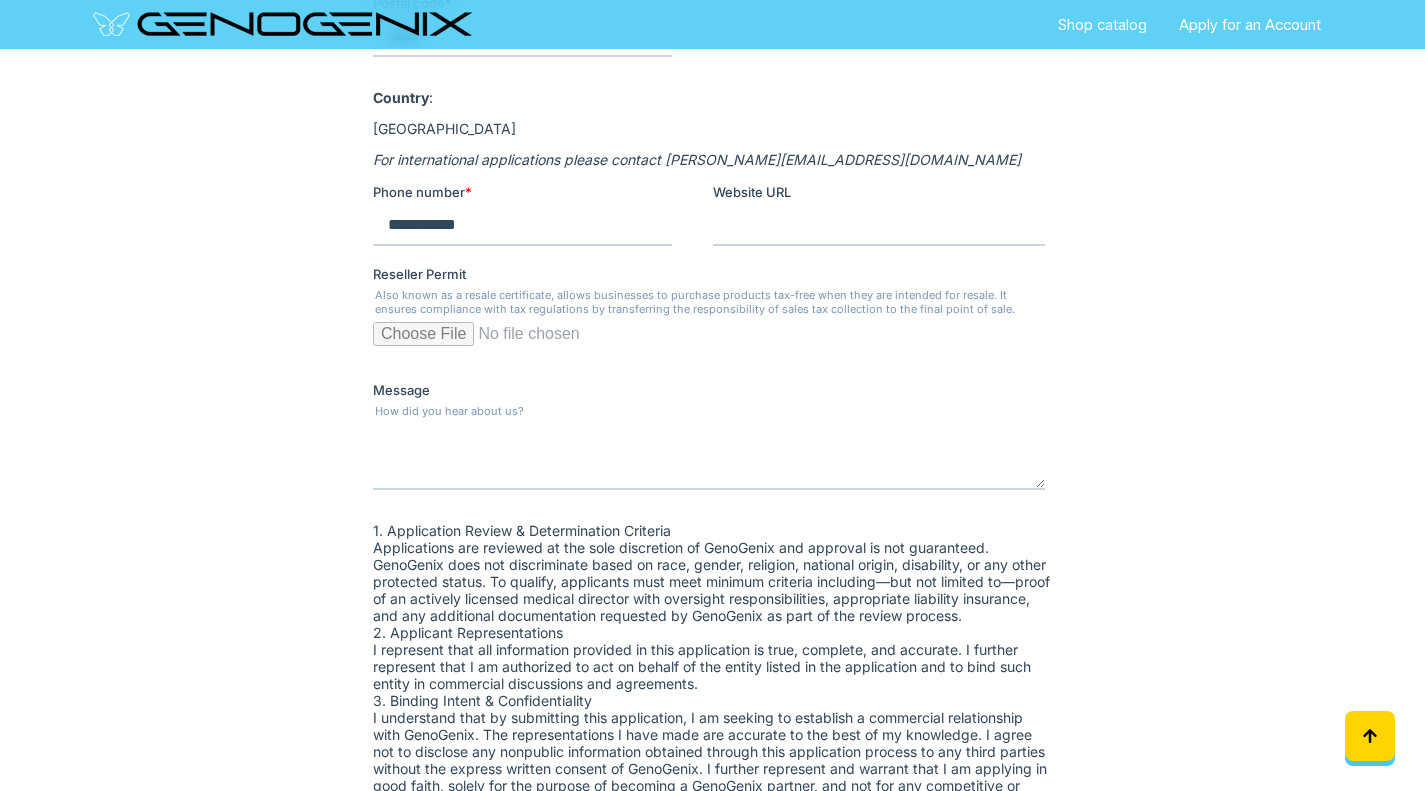 scroll, scrollTop: 2040, scrollLeft: 0, axis: vertical 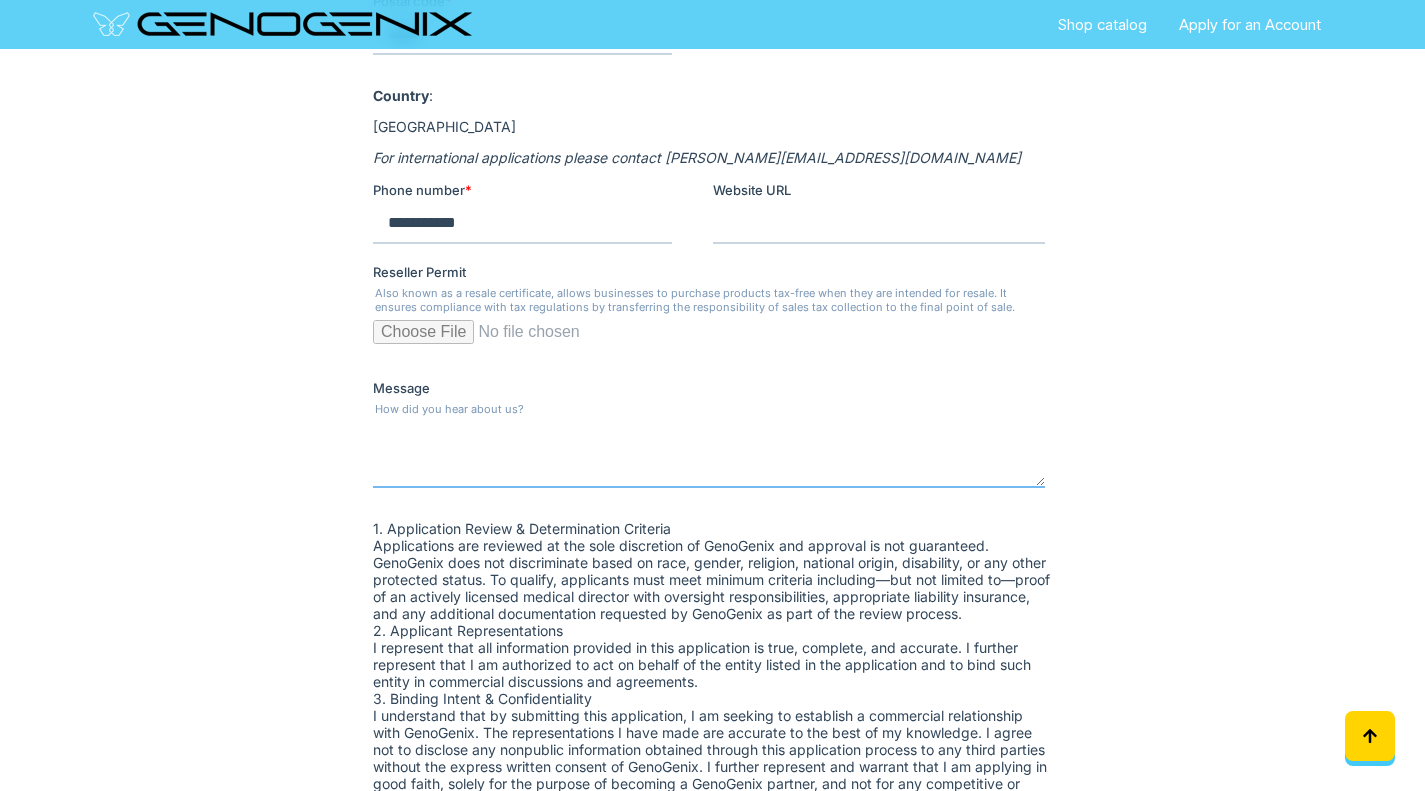 click on "Message" at bounding box center [708, 455] 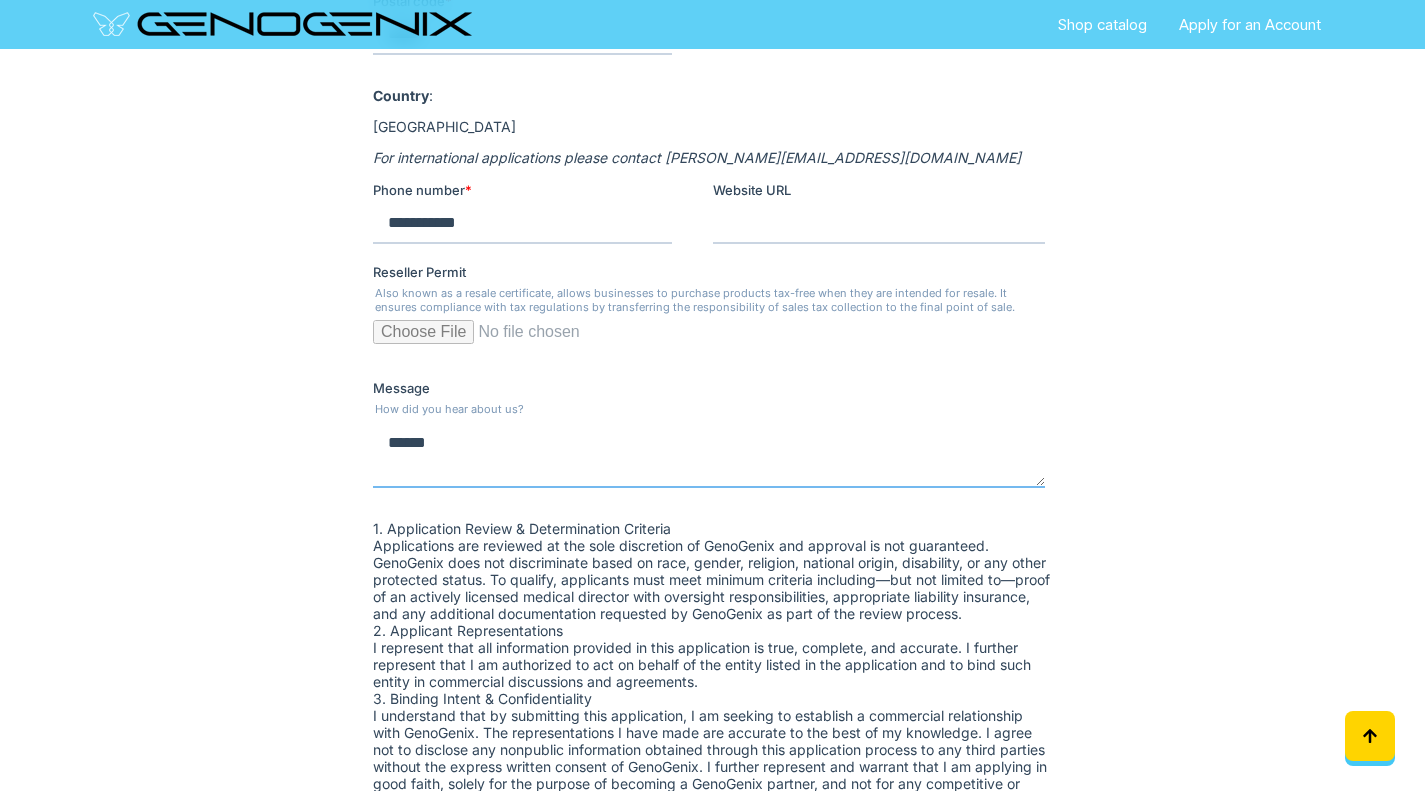 paste on "*********" 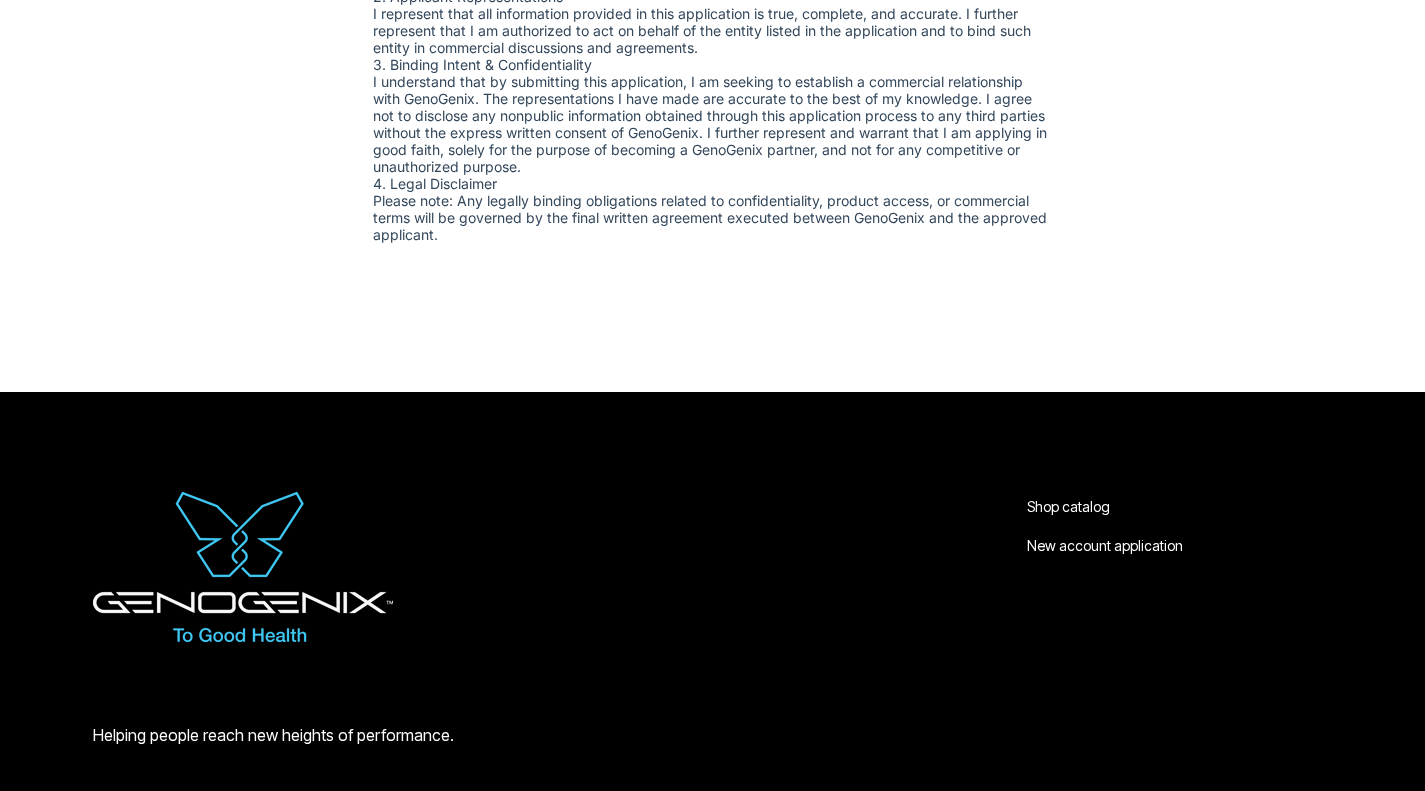 scroll, scrollTop: 2680, scrollLeft: 0, axis: vertical 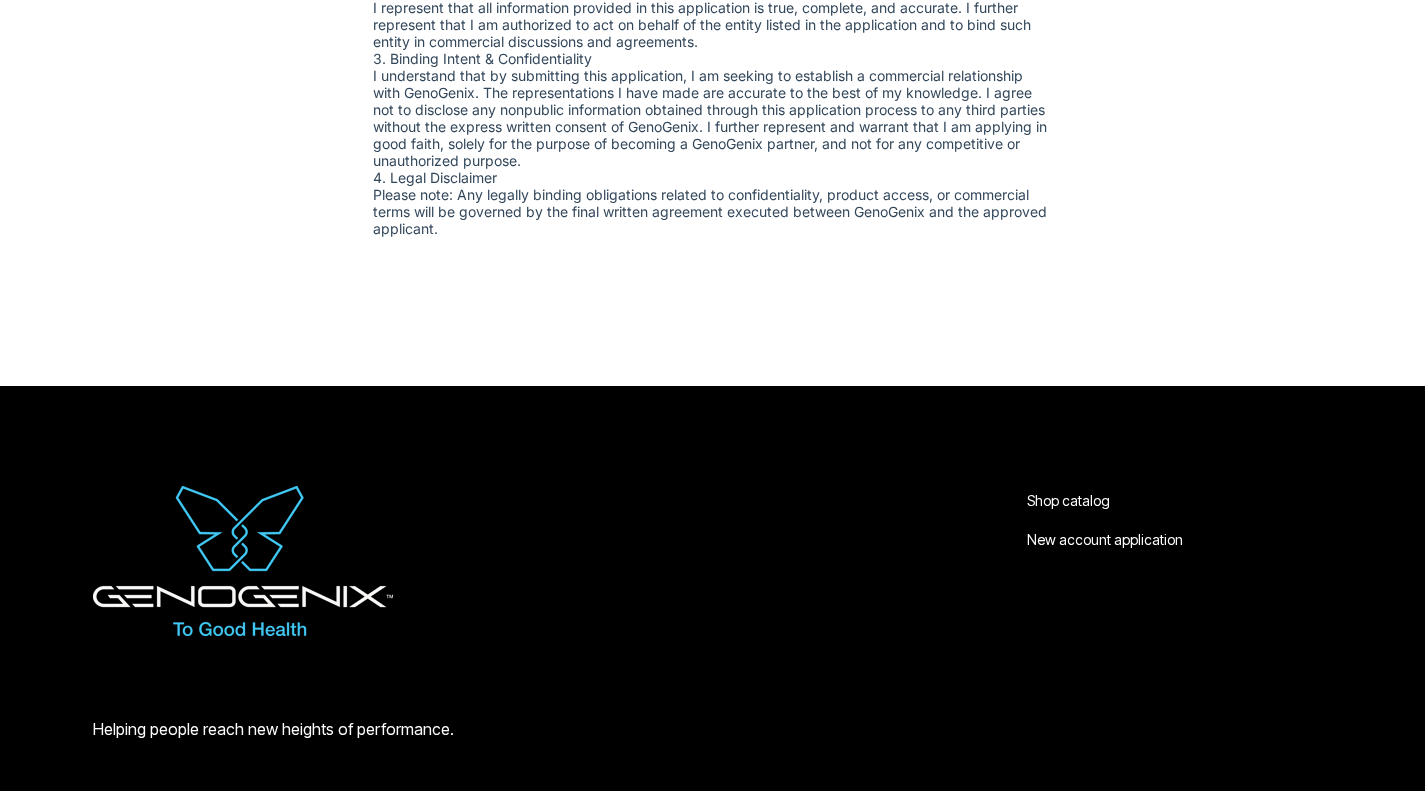 type on "**********" 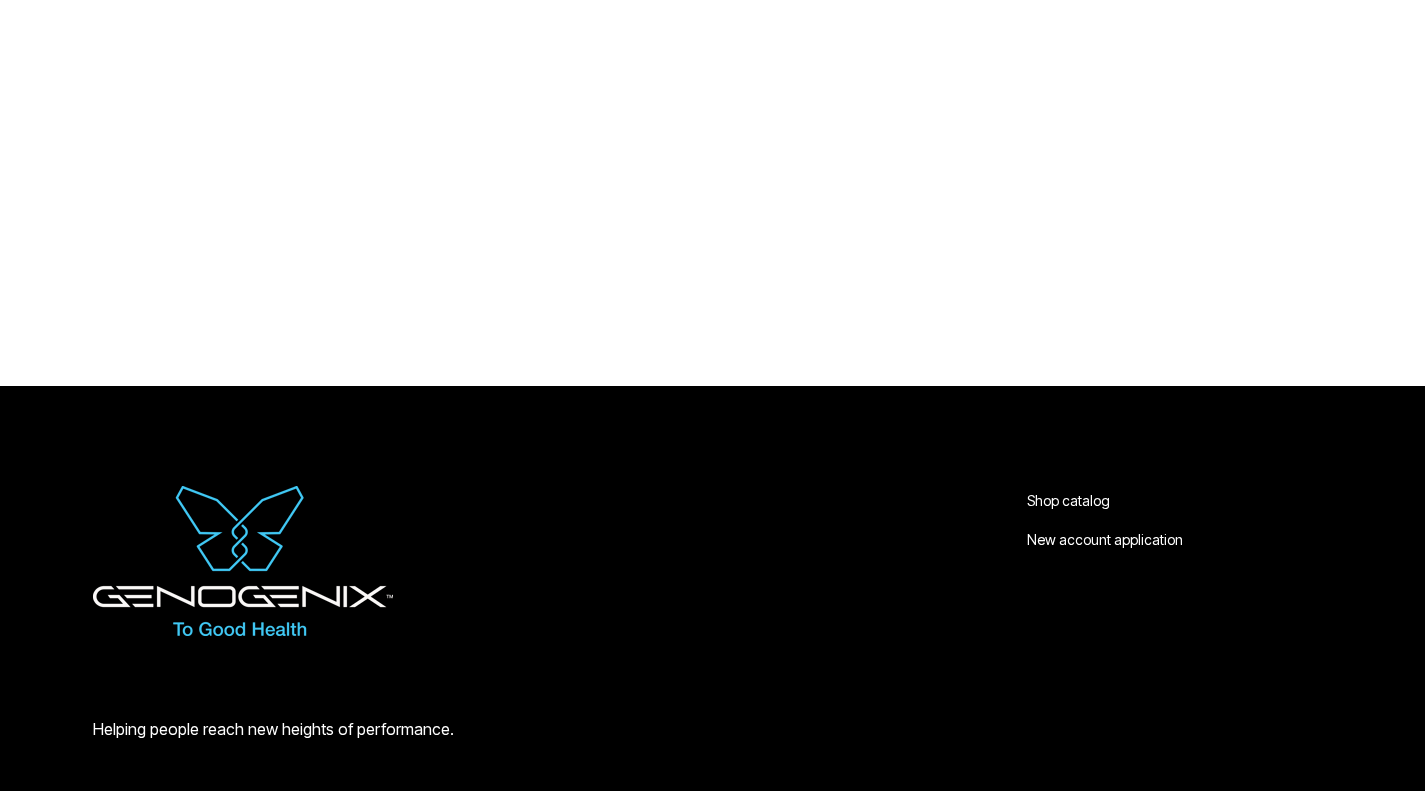scroll, scrollTop: 721, scrollLeft: 0, axis: vertical 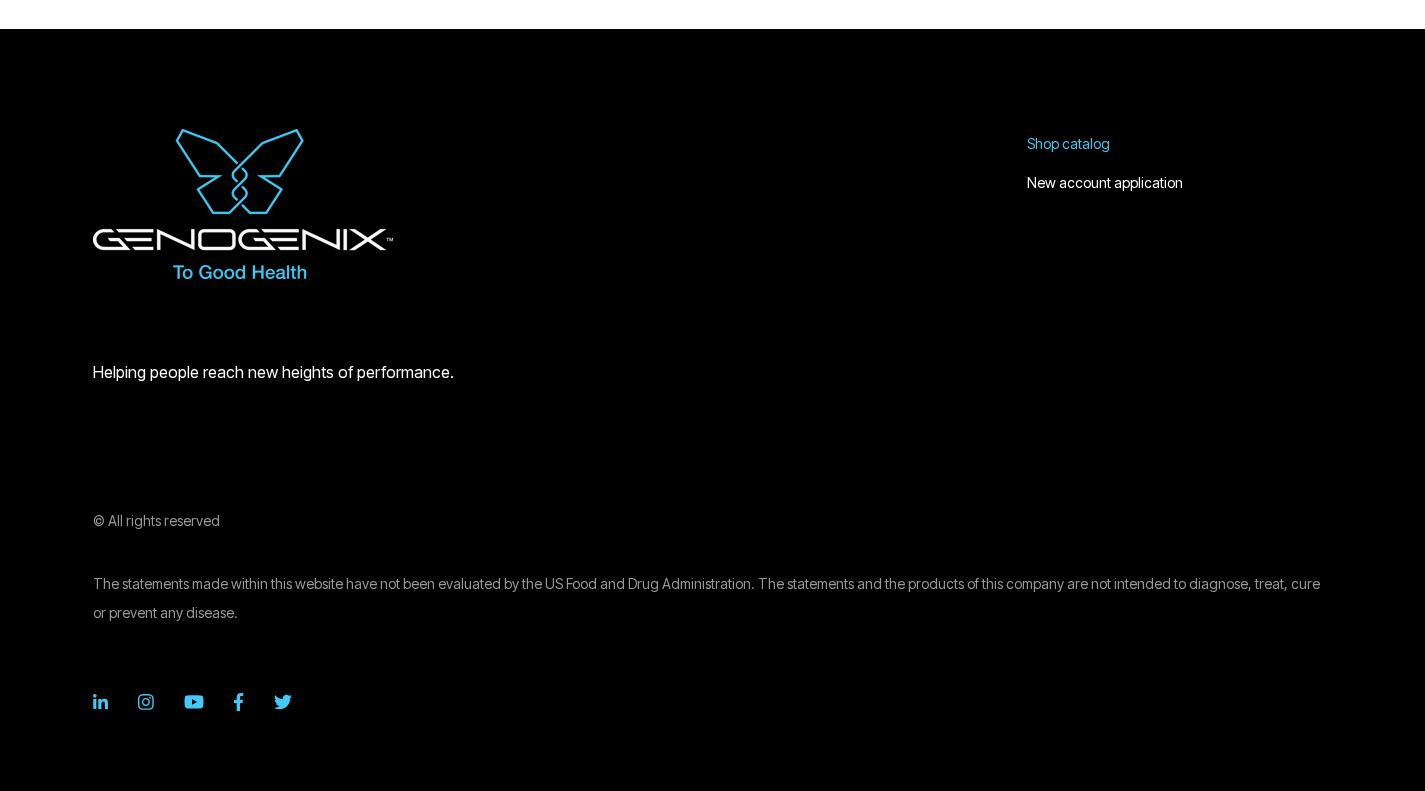 click on "Shop catalog" at bounding box center [1068, 143] 